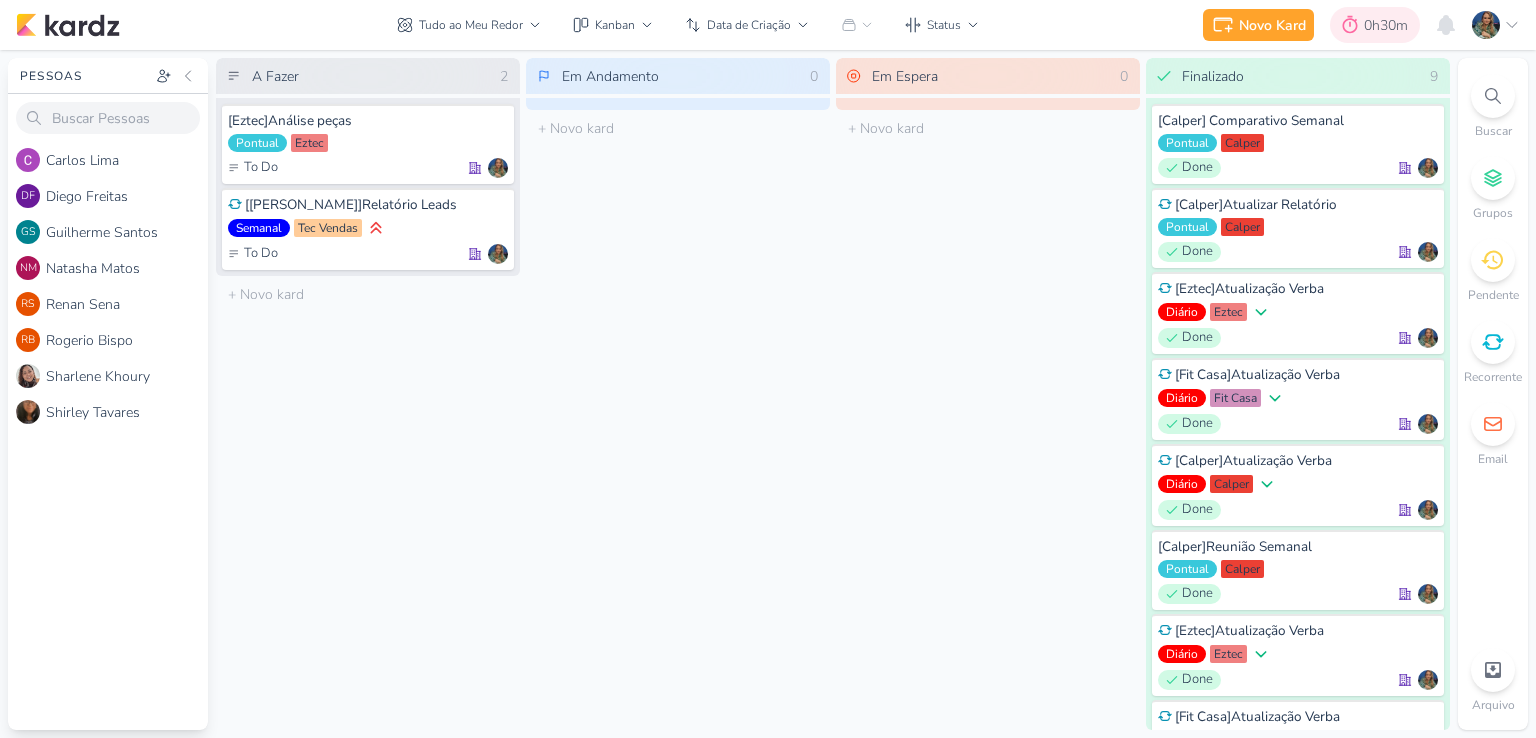 scroll, scrollTop: 0, scrollLeft: 0, axis: both 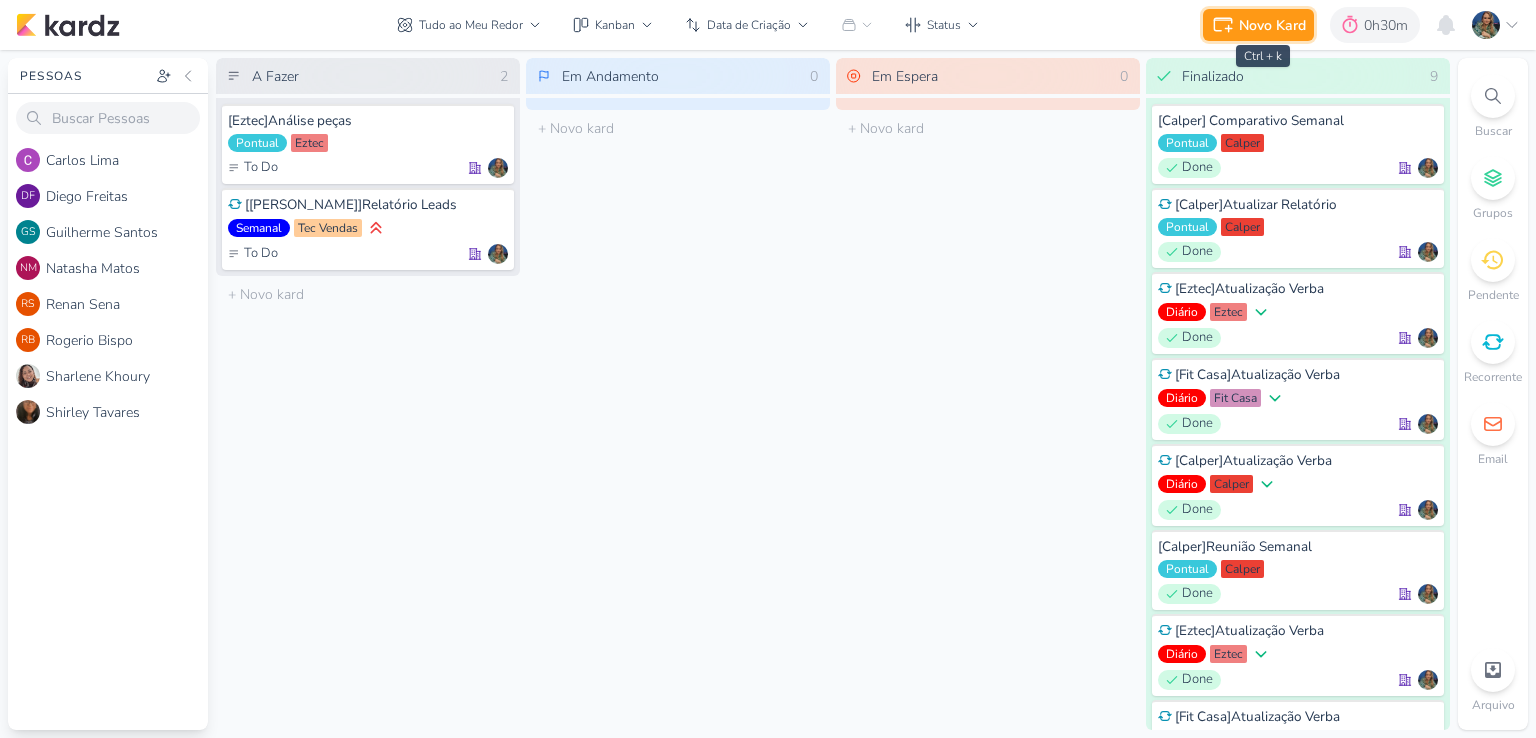 click on "Novo Kard" at bounding box center [1272, 25] 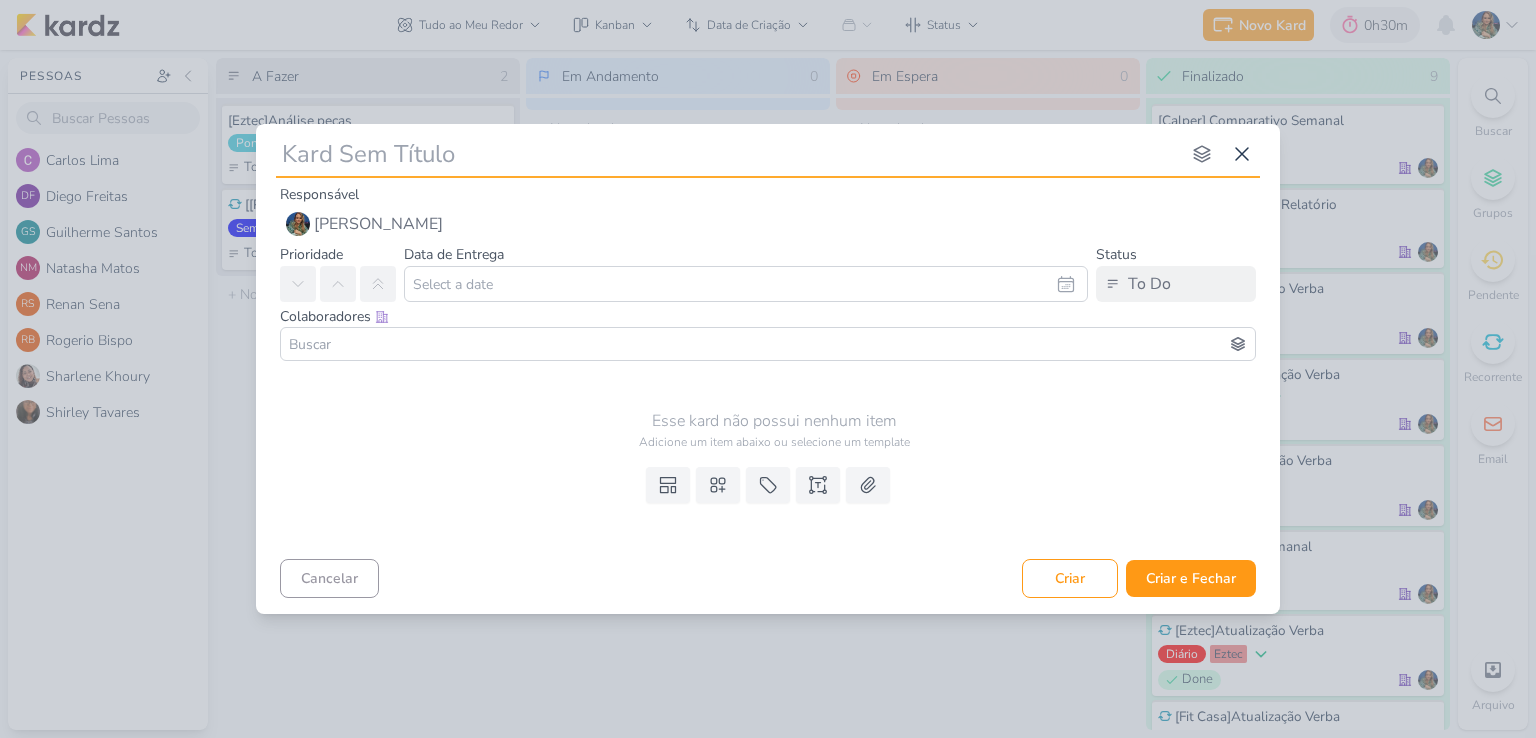 type on "[" 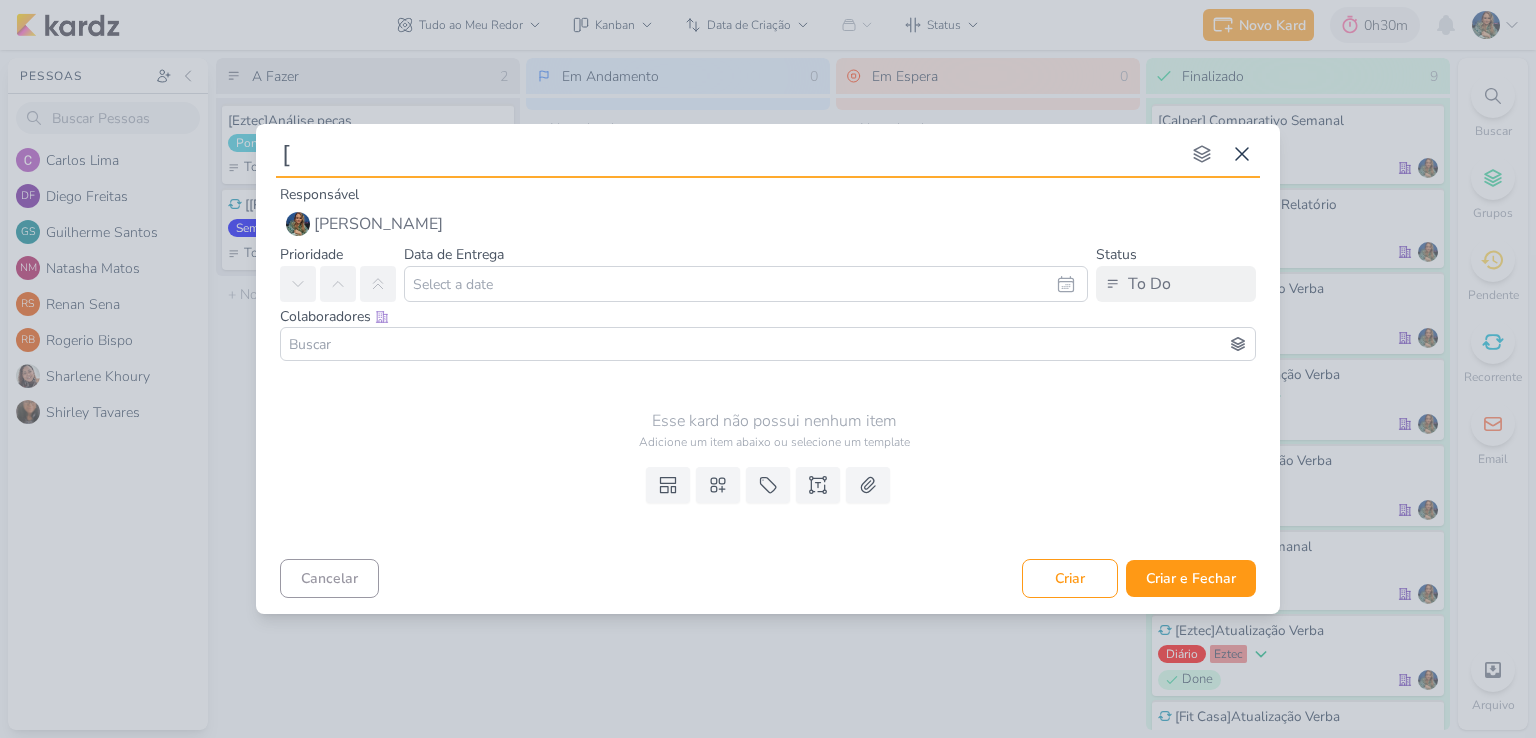 type 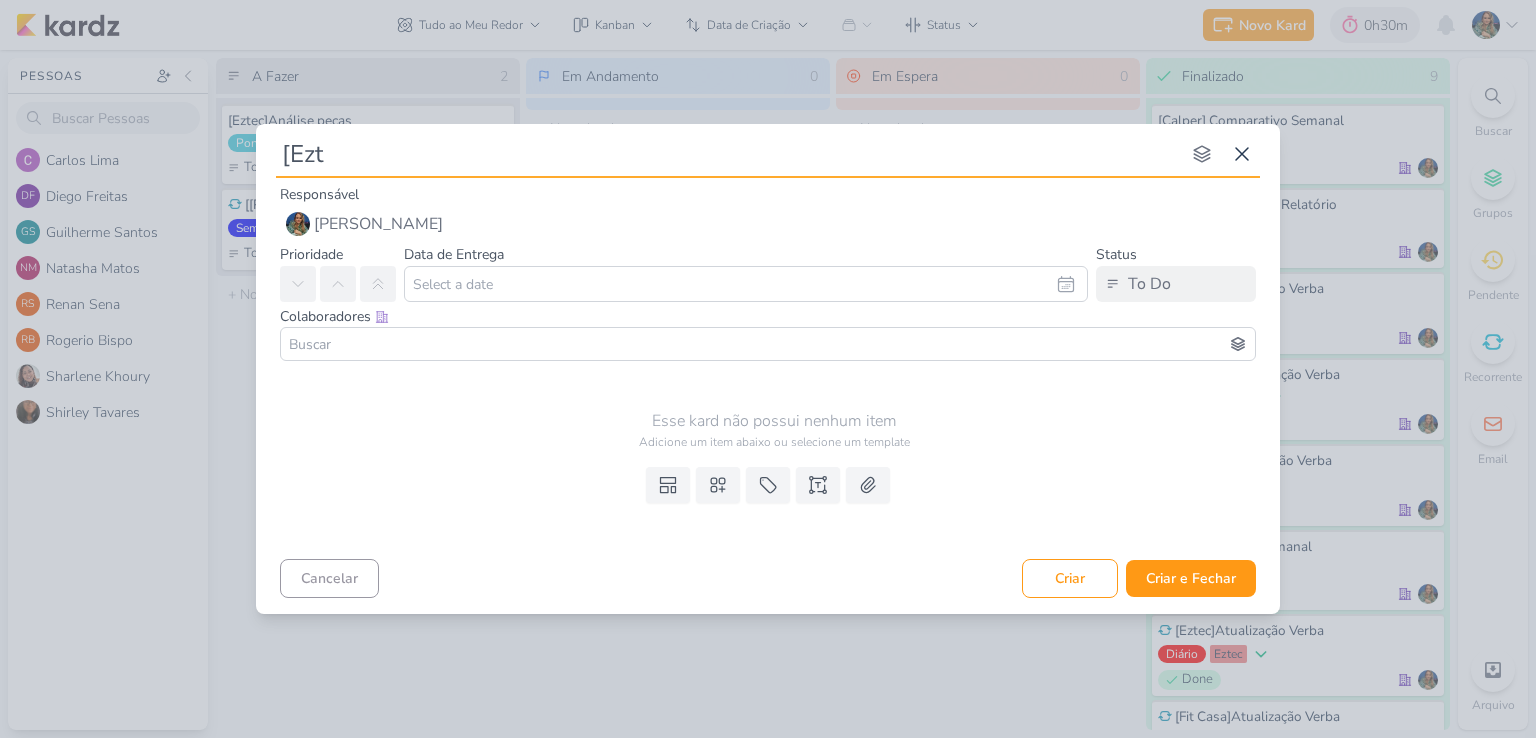 type on "[Ezte" 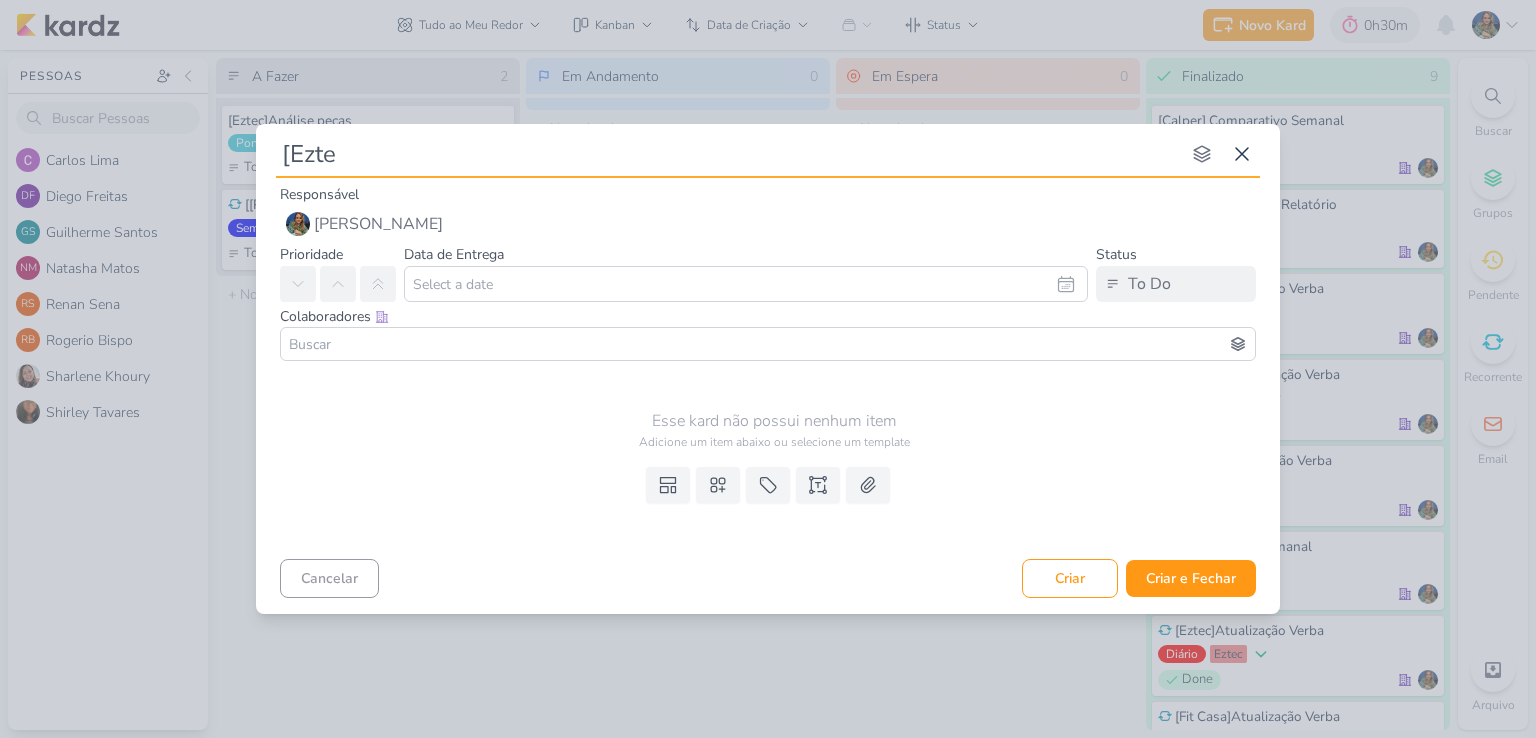 type 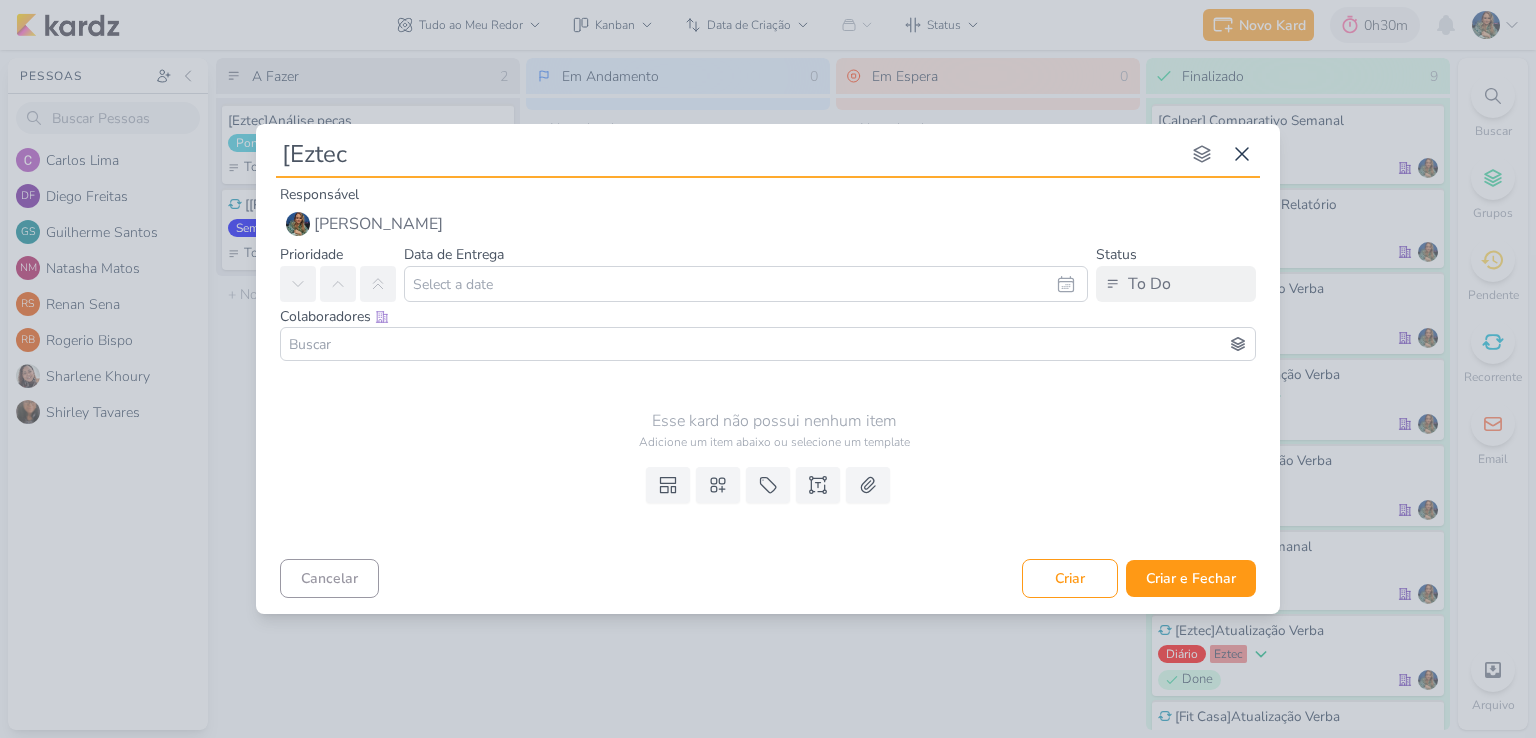 type 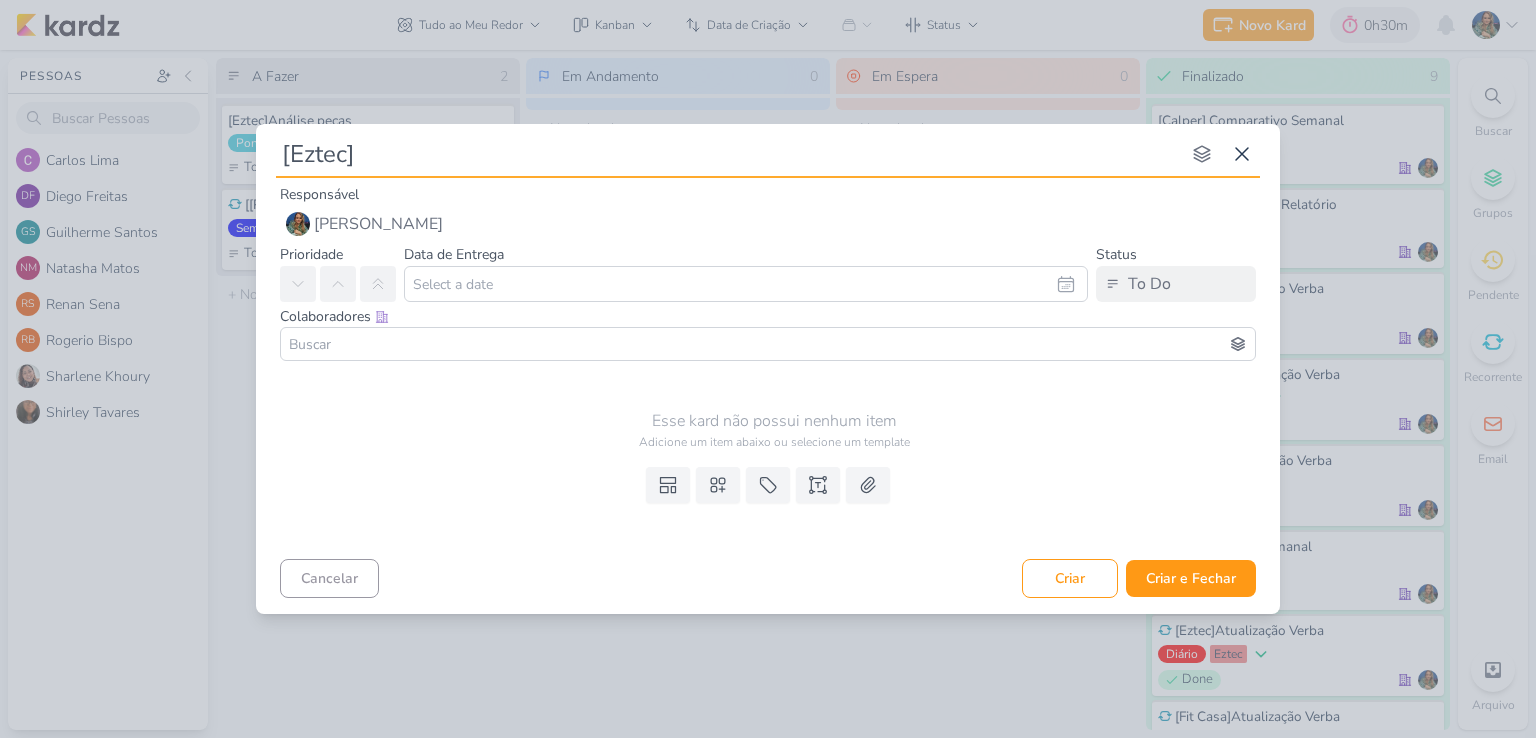 type 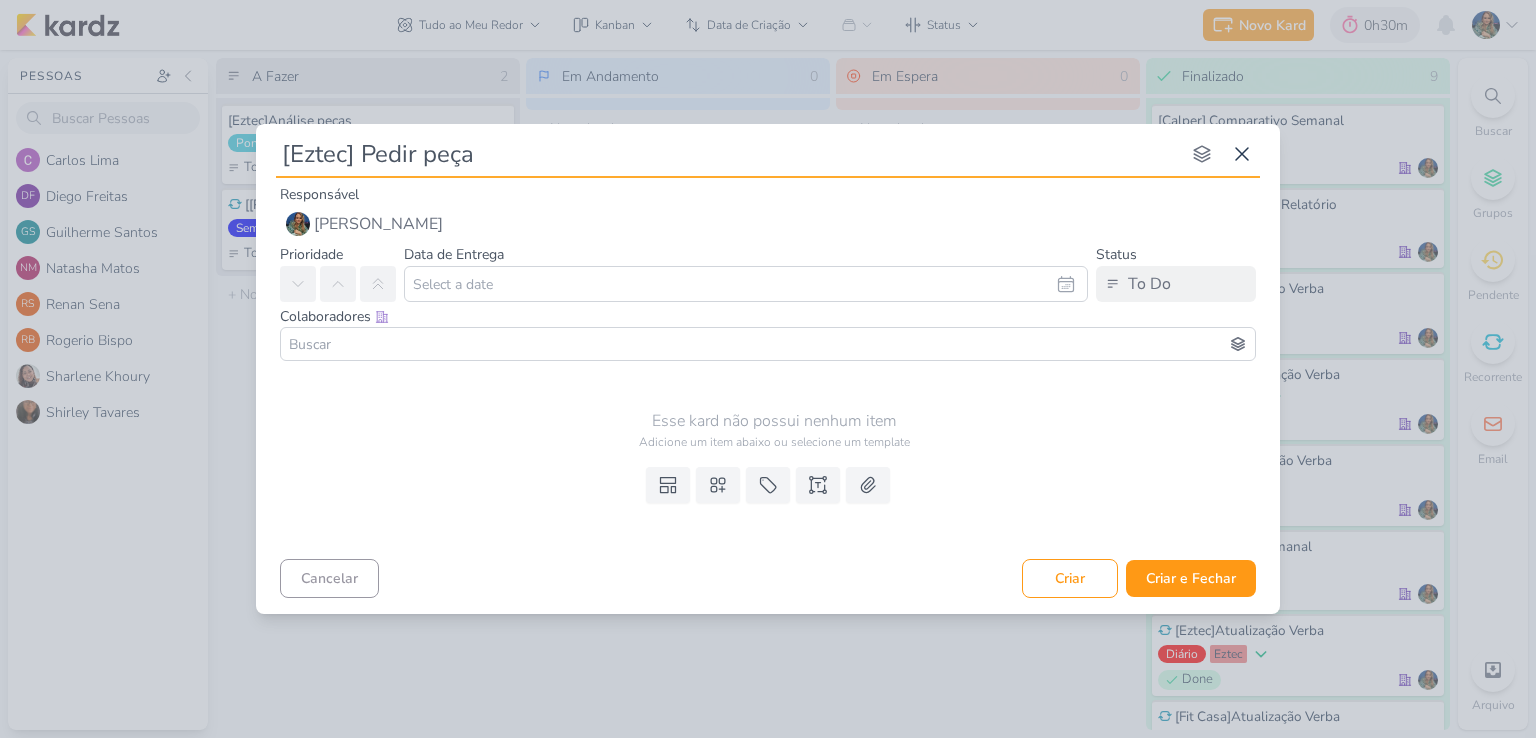 type on "[Eztec] Pedir peças" 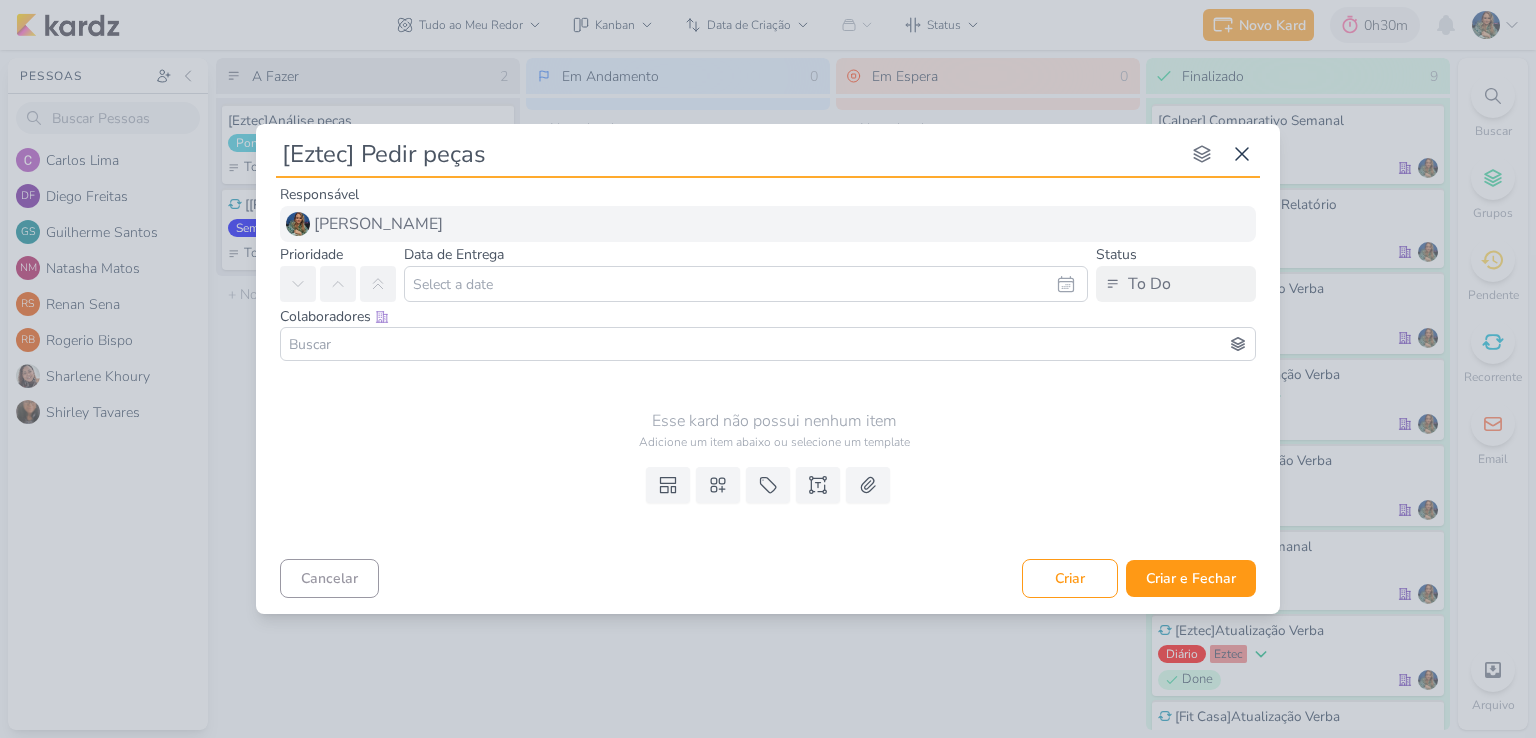 type 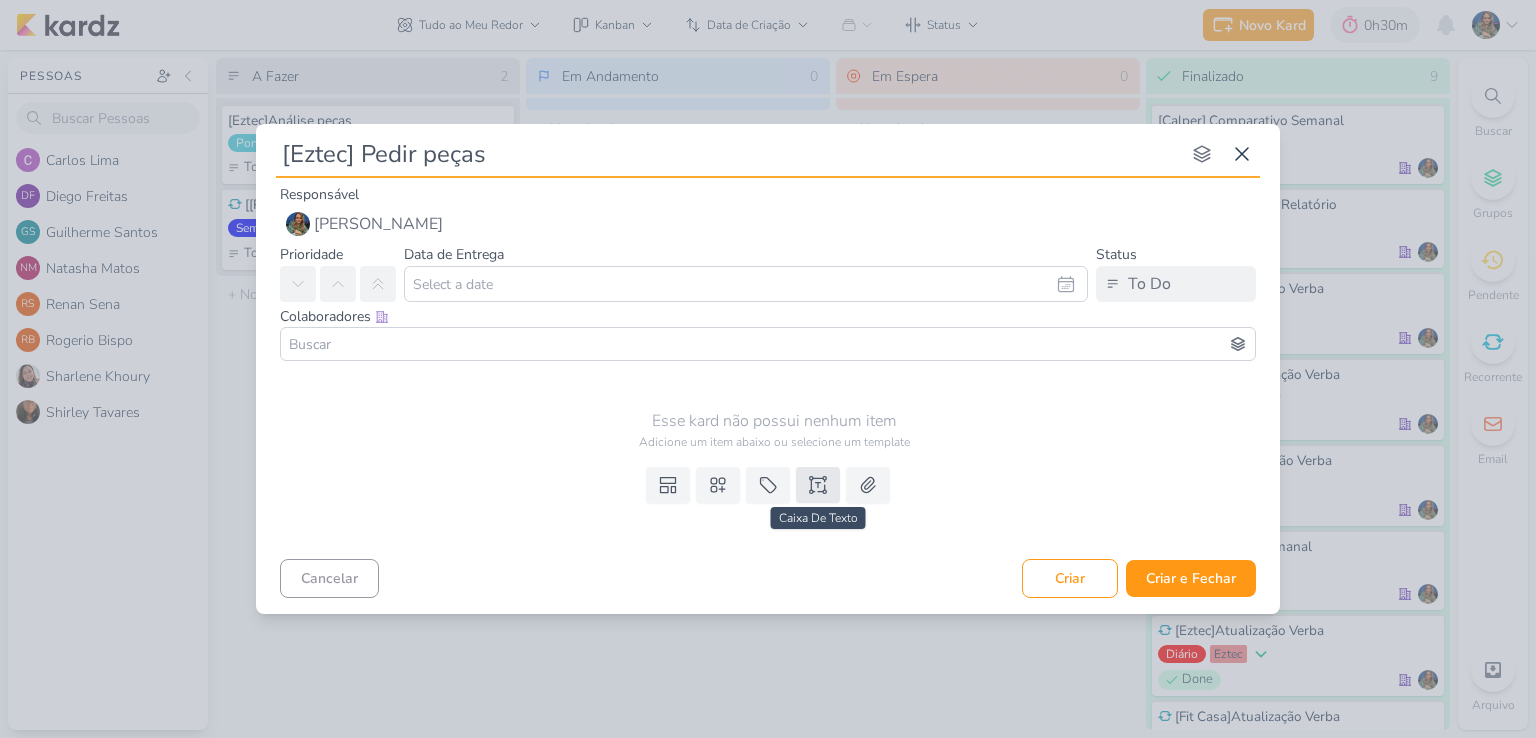 type on "[Eztec] Pedir peças" 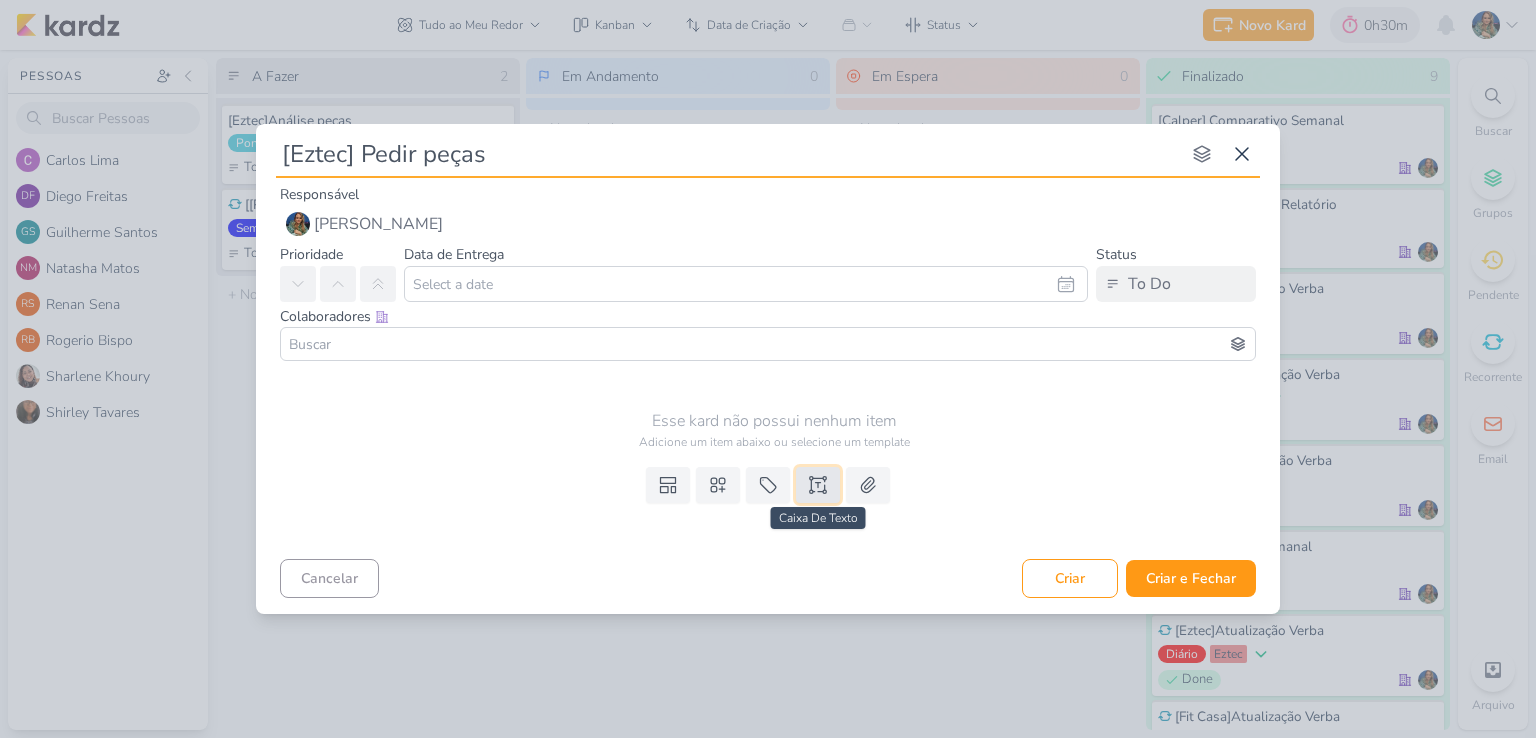 click 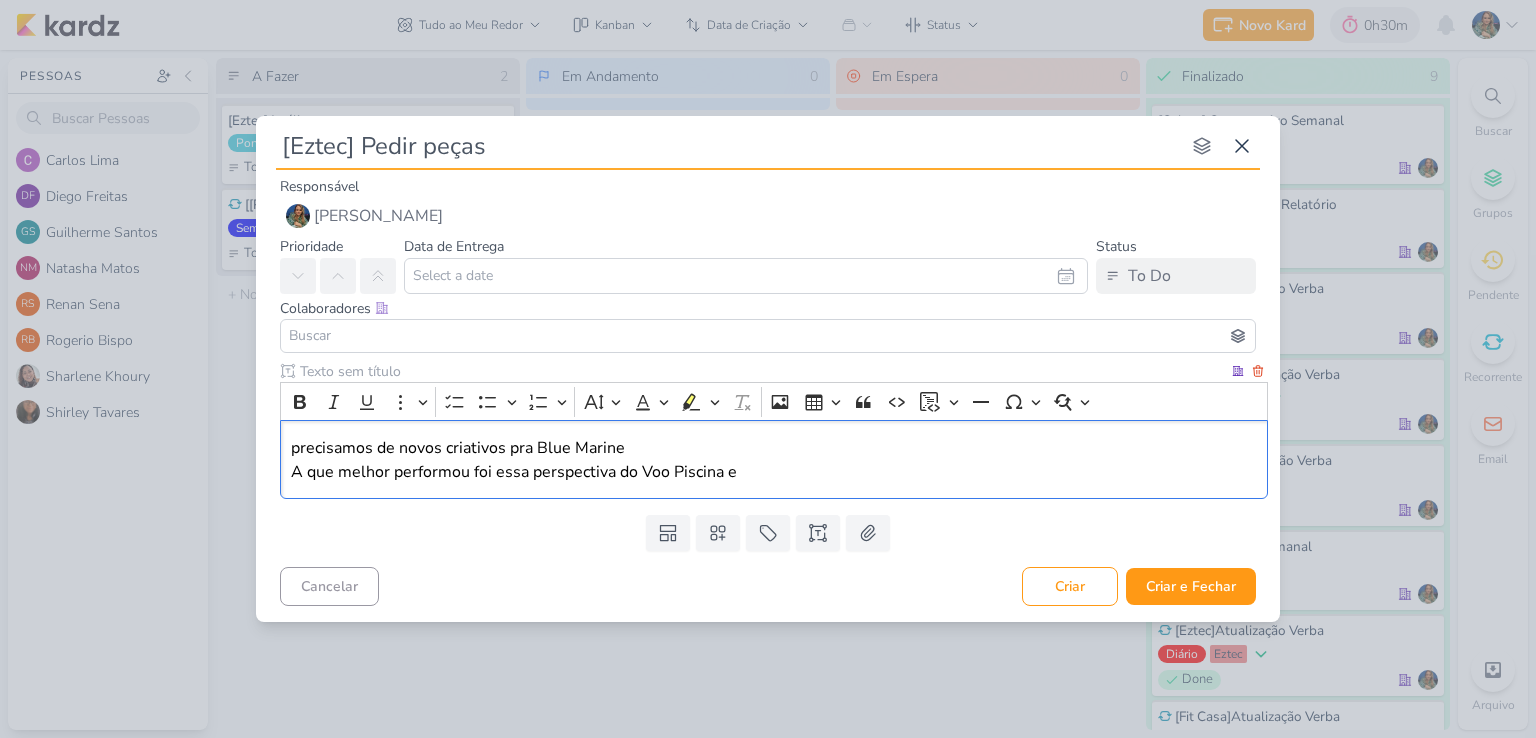 click on "A que melhor performou foi essa perspectiva do Voo Piscina e" at bounding box center (774, 472) 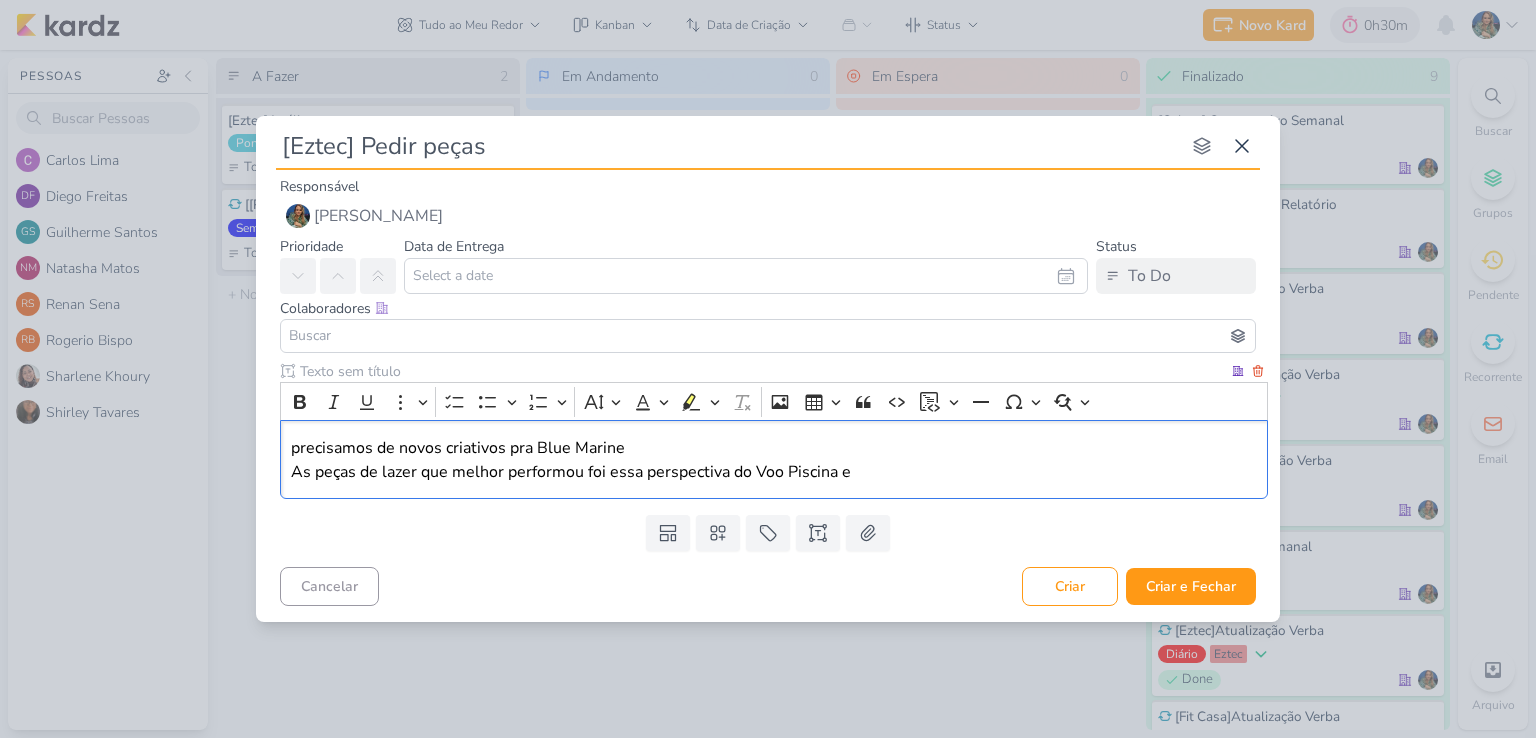 click on "As peças de lazer que melhor performou foi essa perspectiva do Voo Piscina e" at bounding box center [774, 472] 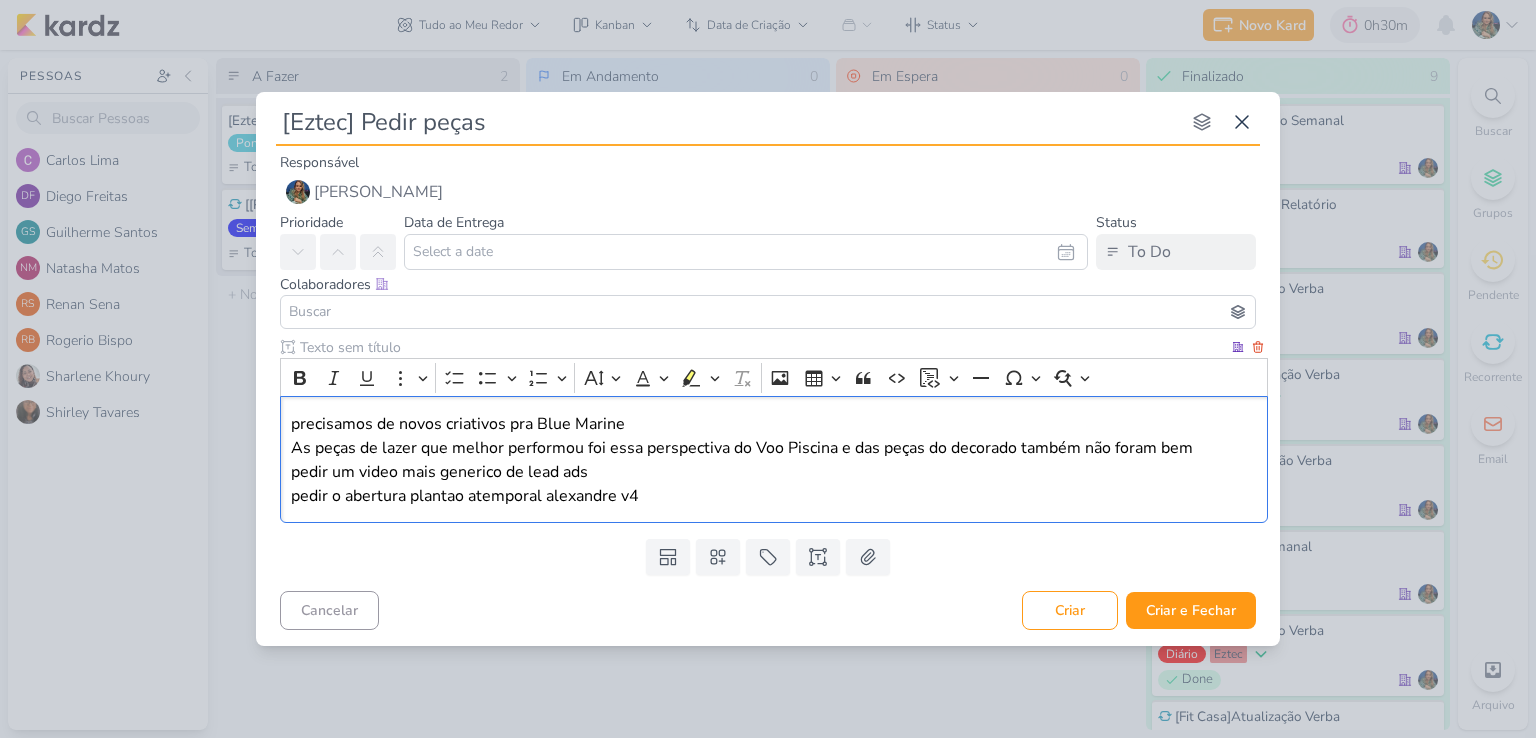 click on "As peças de lazer que melhor performou foi essa perspectiva do Voo Piscina e das peças do decorado também não foram bem" at bounding box center (774, 448) 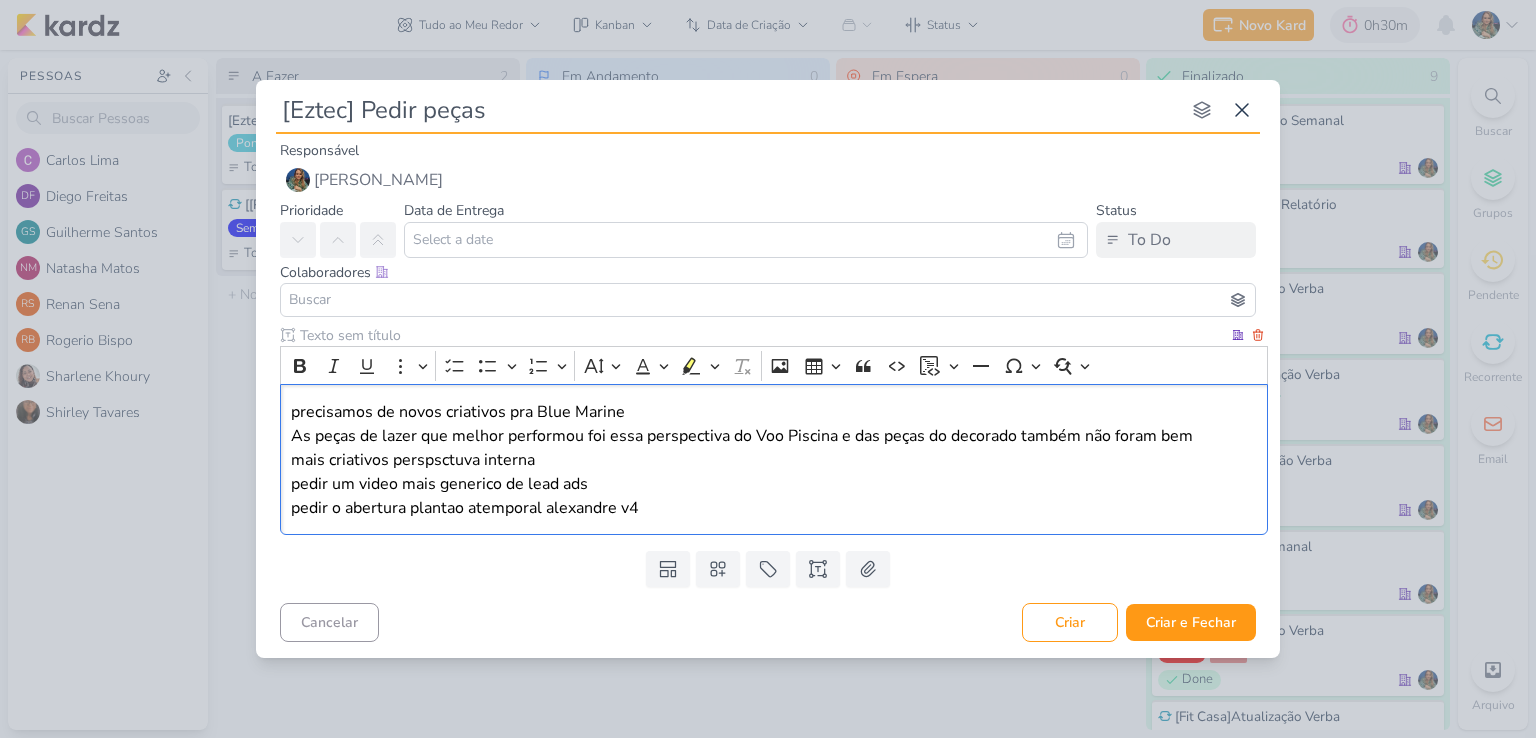 click on "pedir o abertura plantao atemporal alexandre v4" at bounding box center (774, 508) 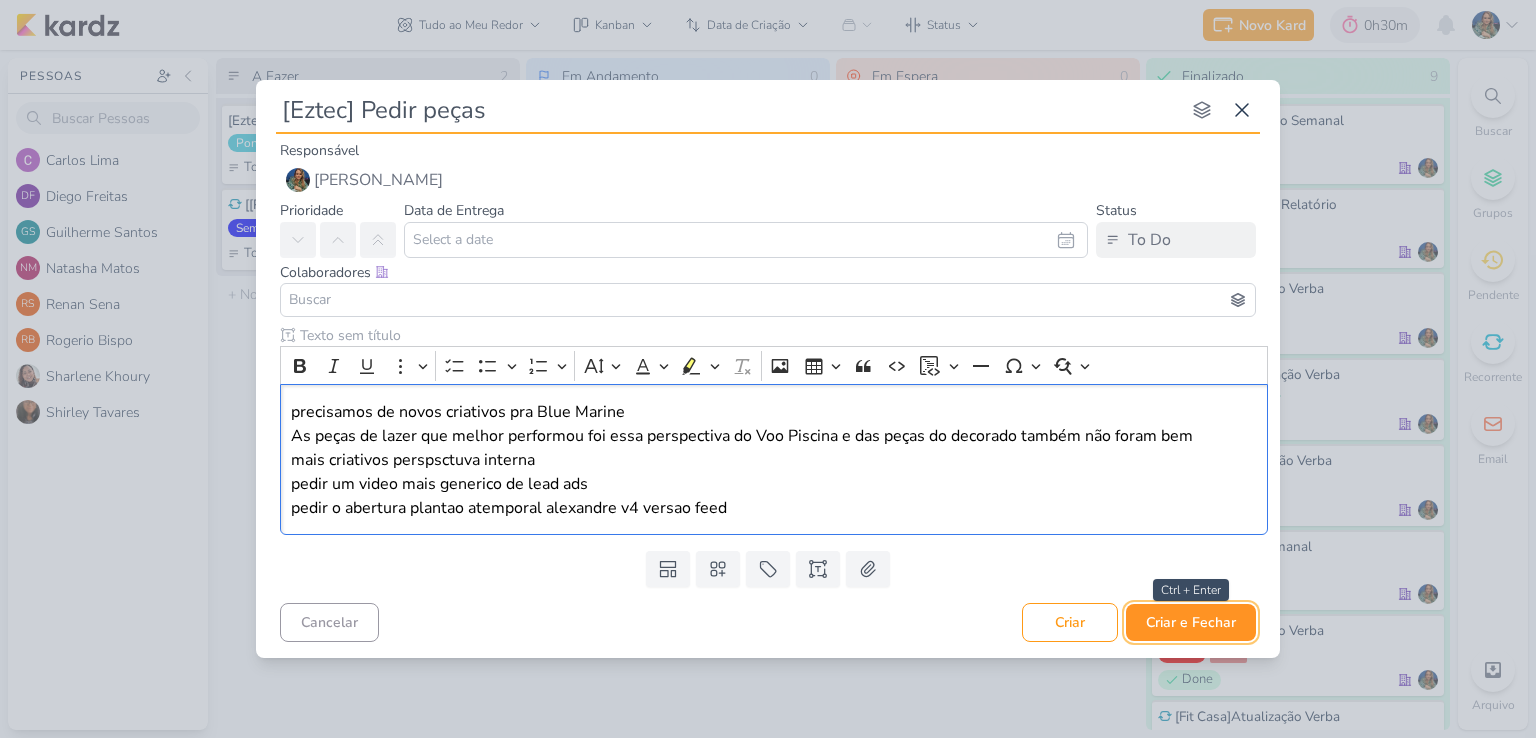 click on "Criar e Fechar" at bounding box center (1191, 622) 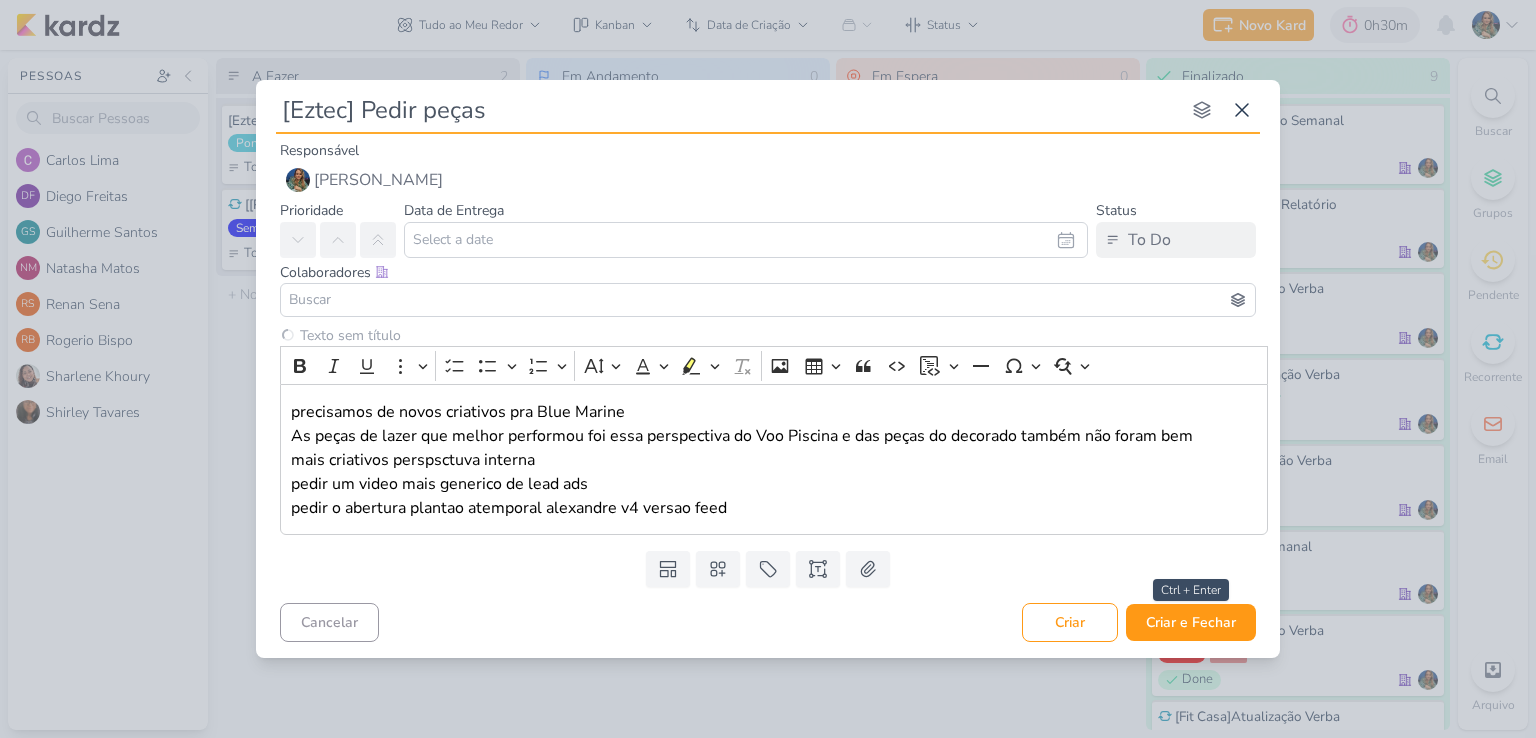 type 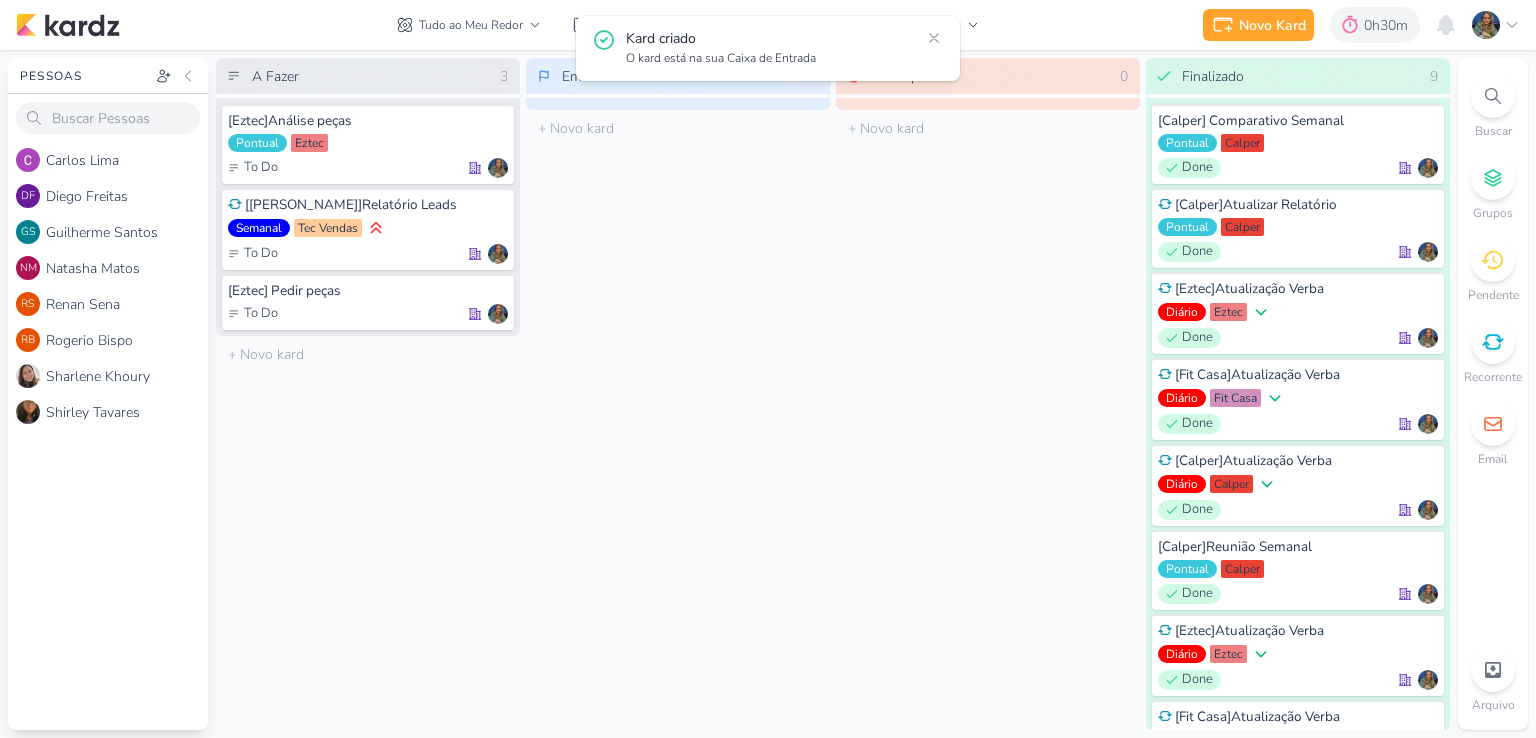 click on "Tudo ao Meu Redor
visão
Caixa de Entrada
A caixa de entrada mostra todos os kardz que você é o responsável
Enviados
A visão de enviados contém os kardz que você criou e designou à outra pessoa
Colaboração" at bounding box center [688, 25] 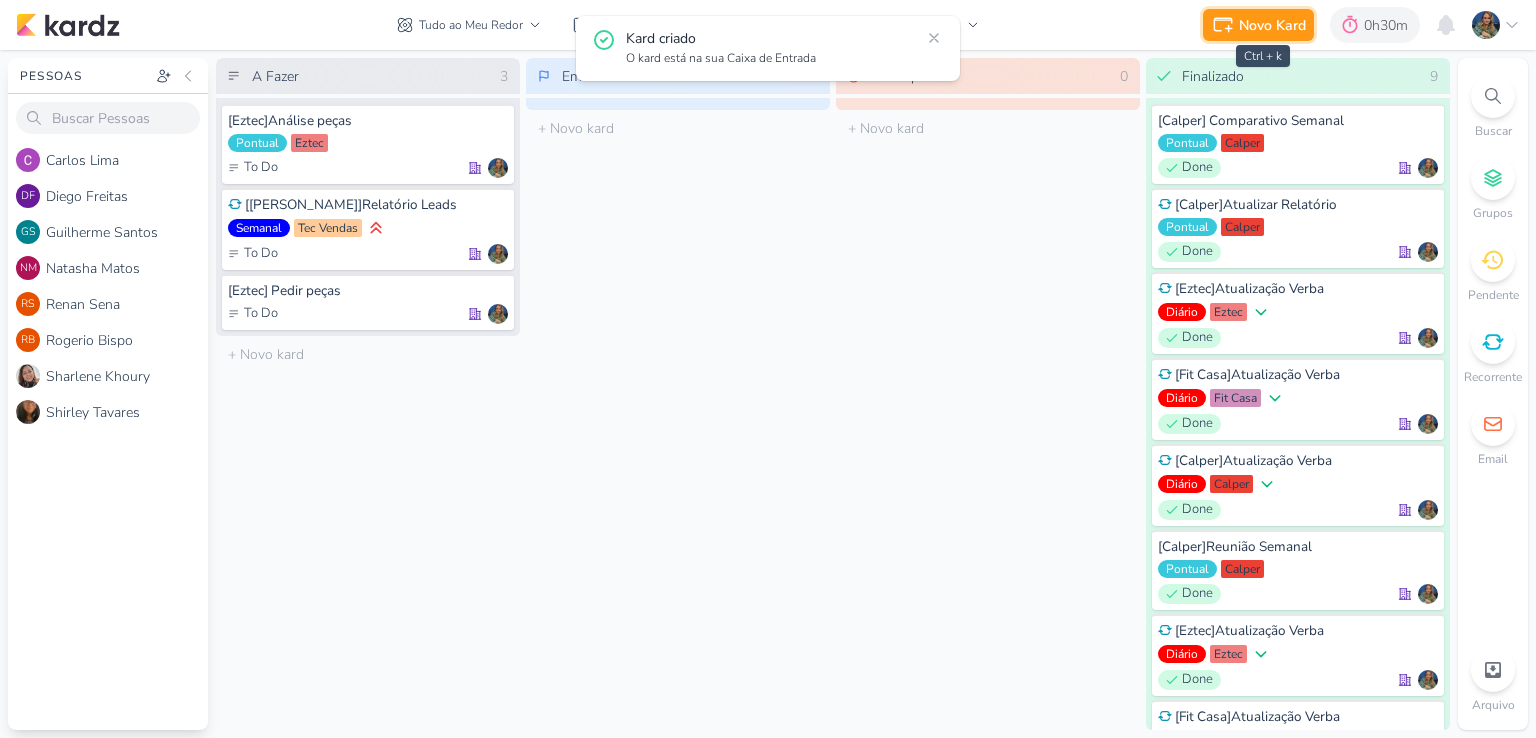 click on "Novo Kard" at bounding box center (1272, 25) 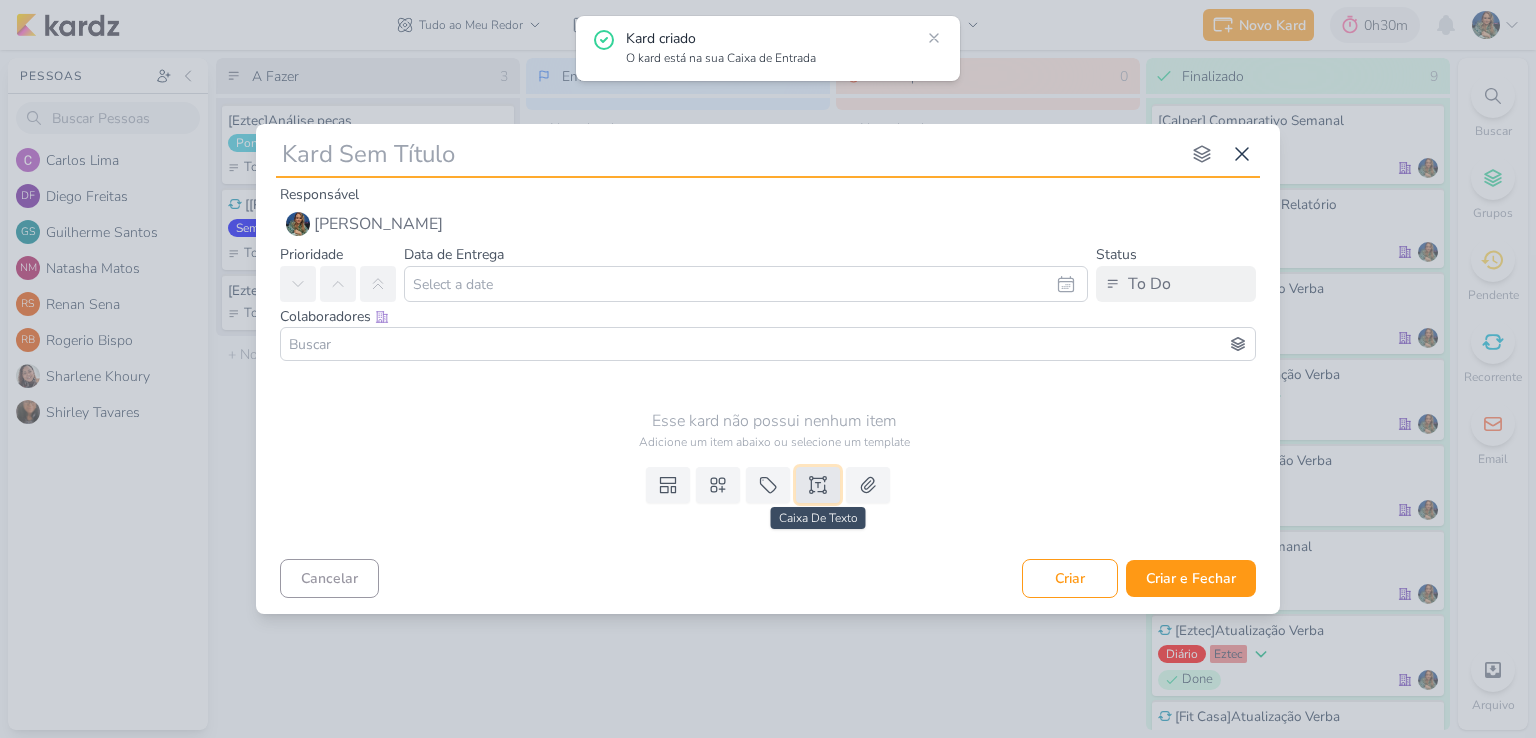 click 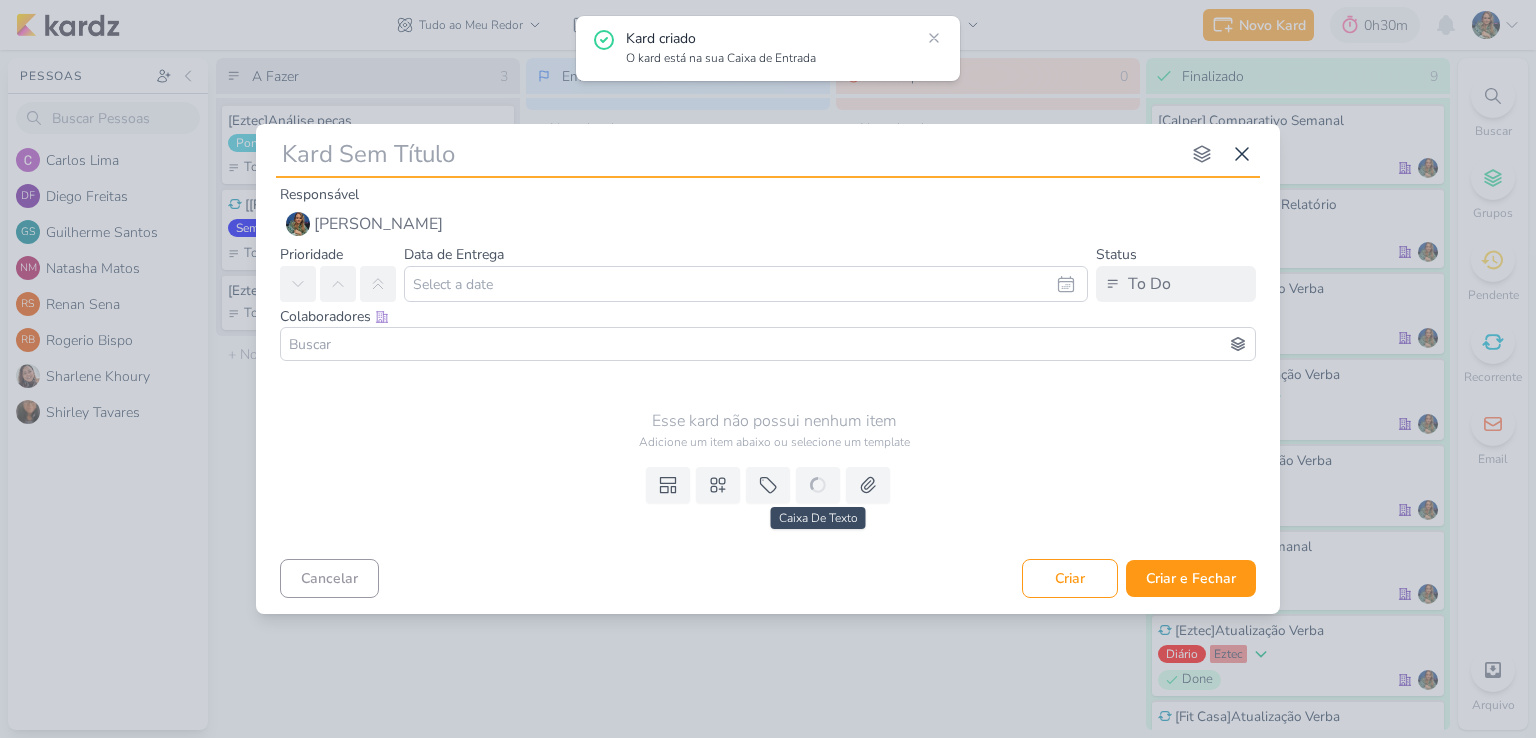 type 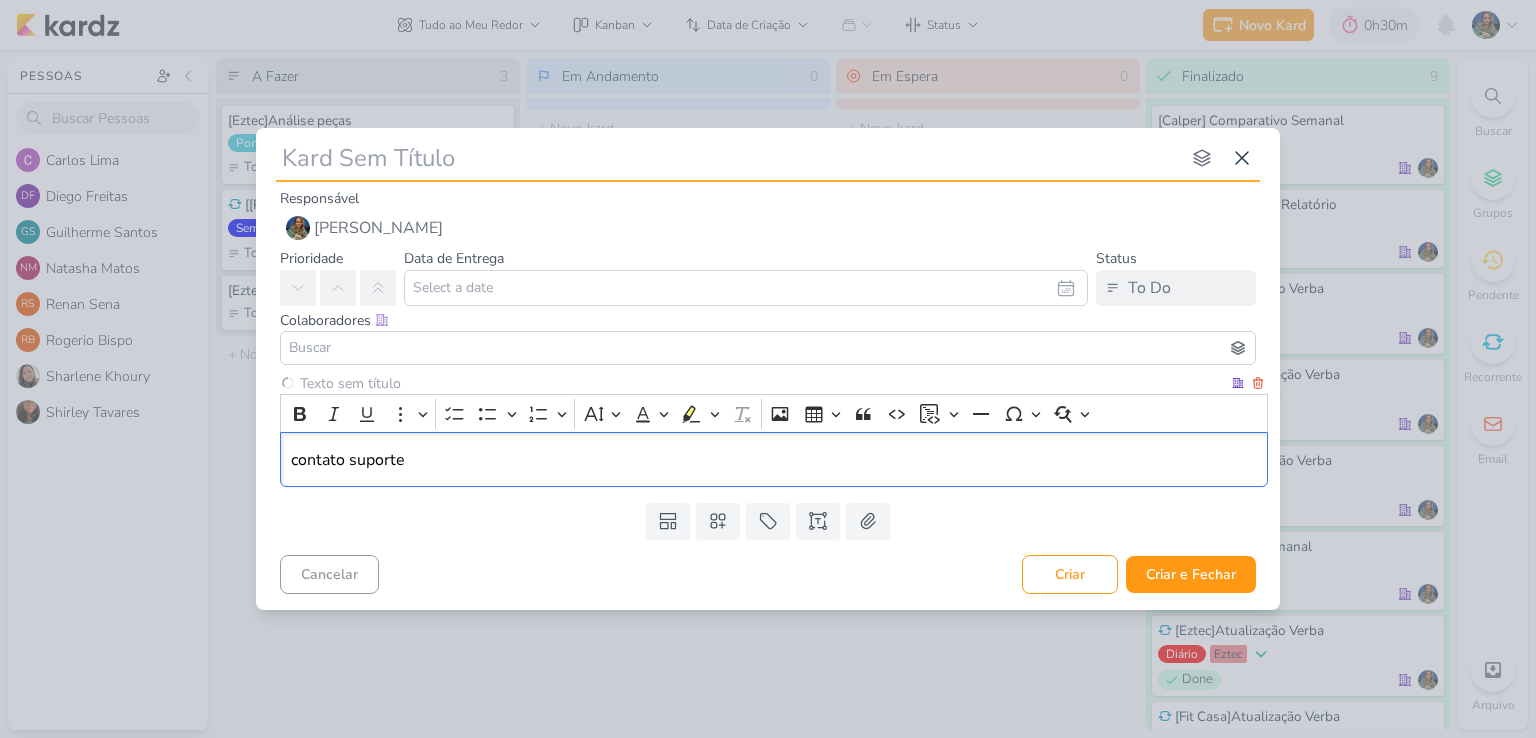 type 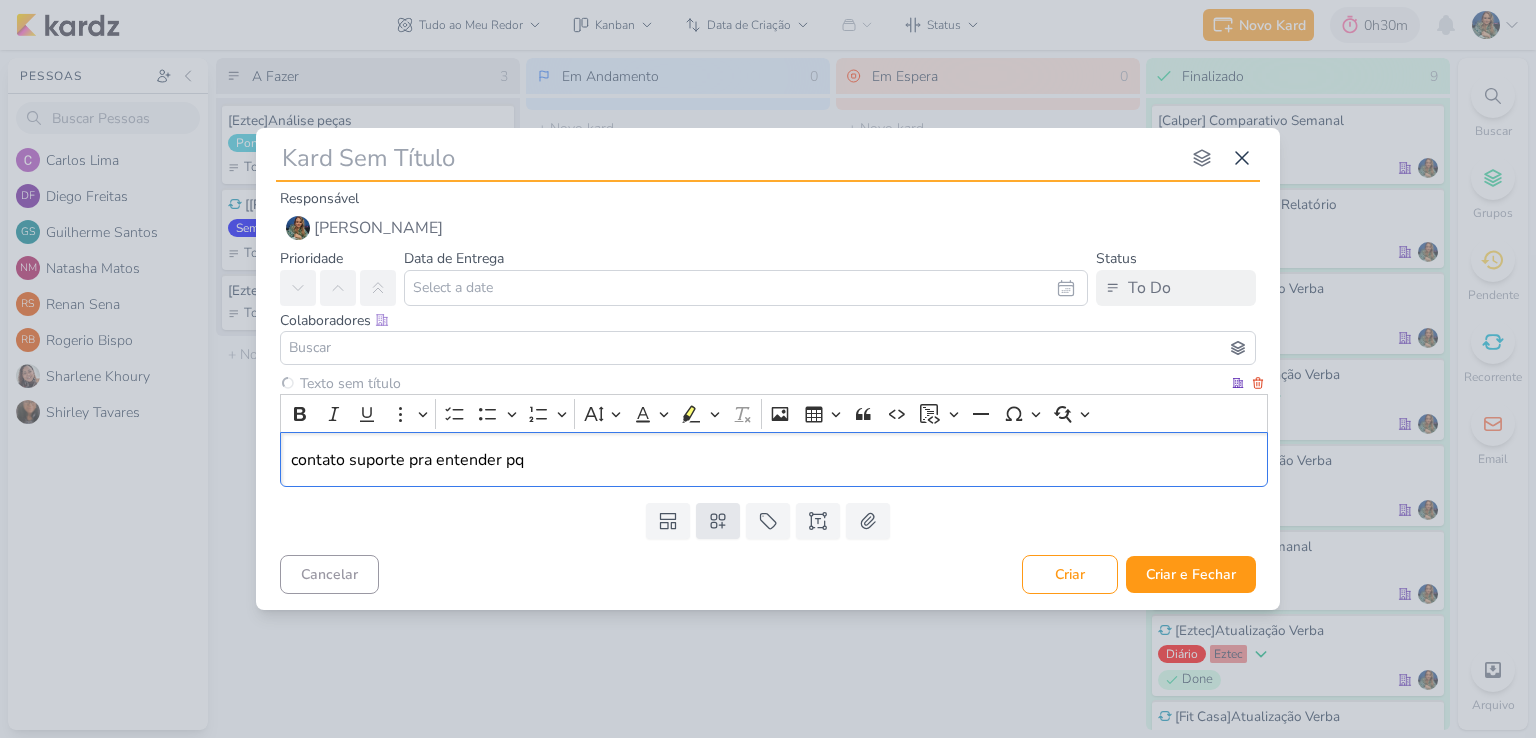 type 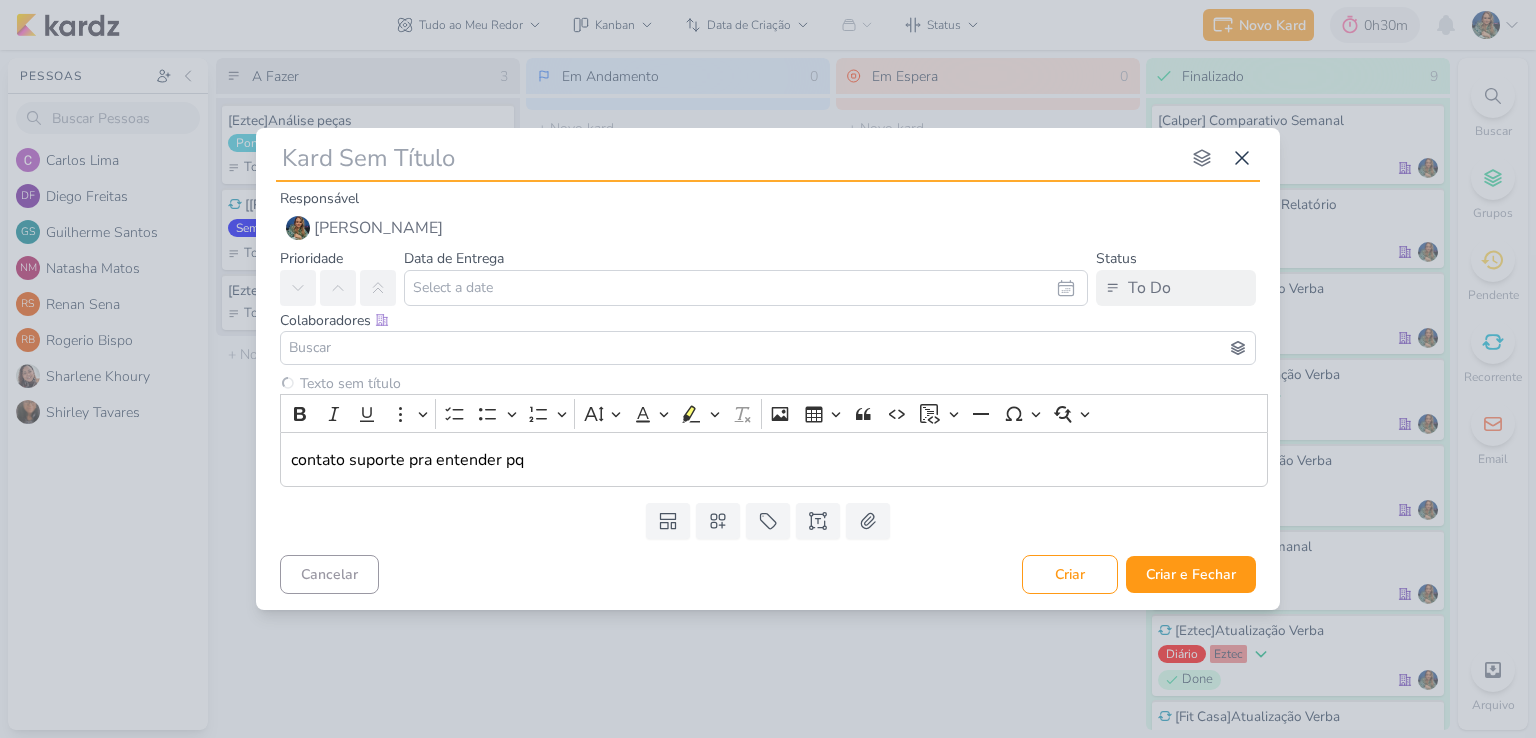 type 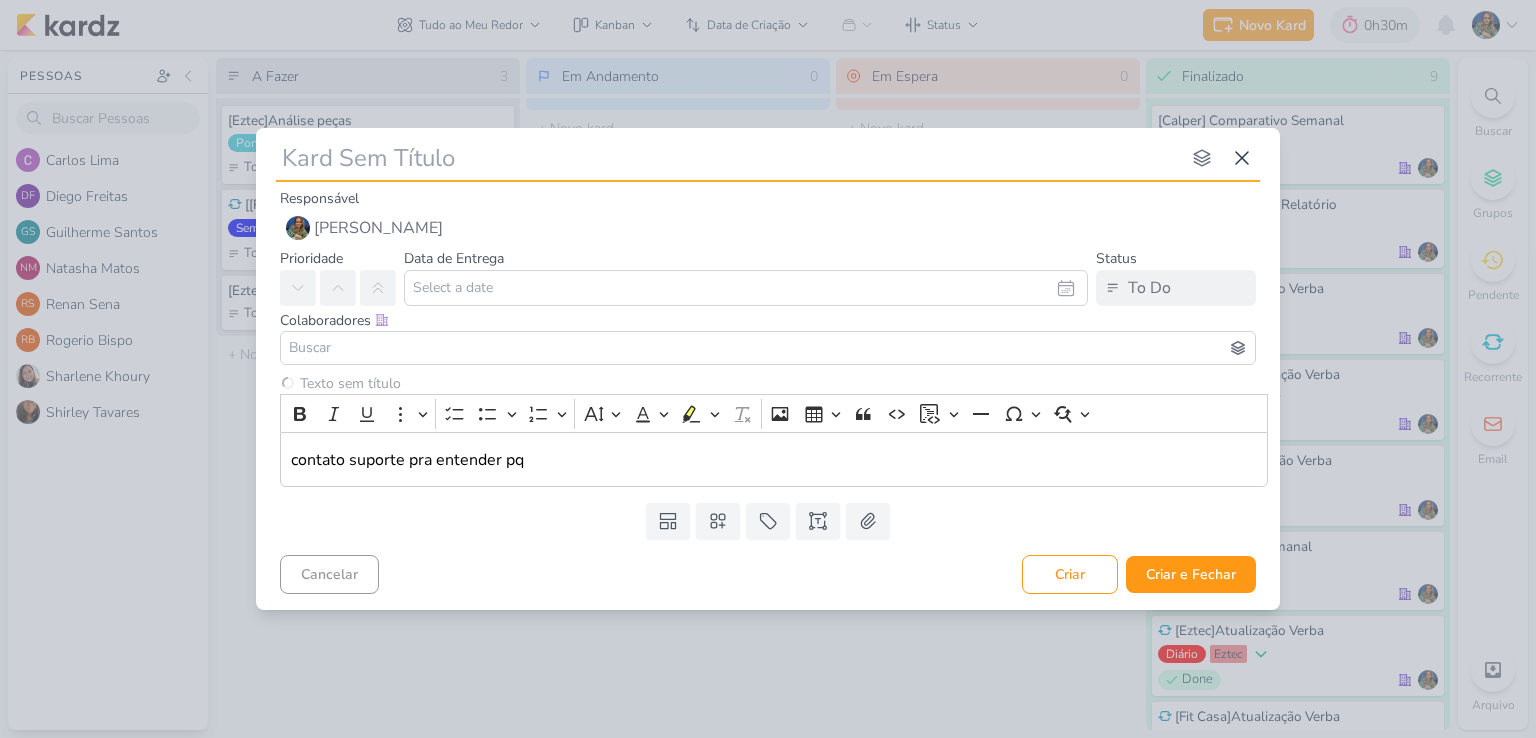 type 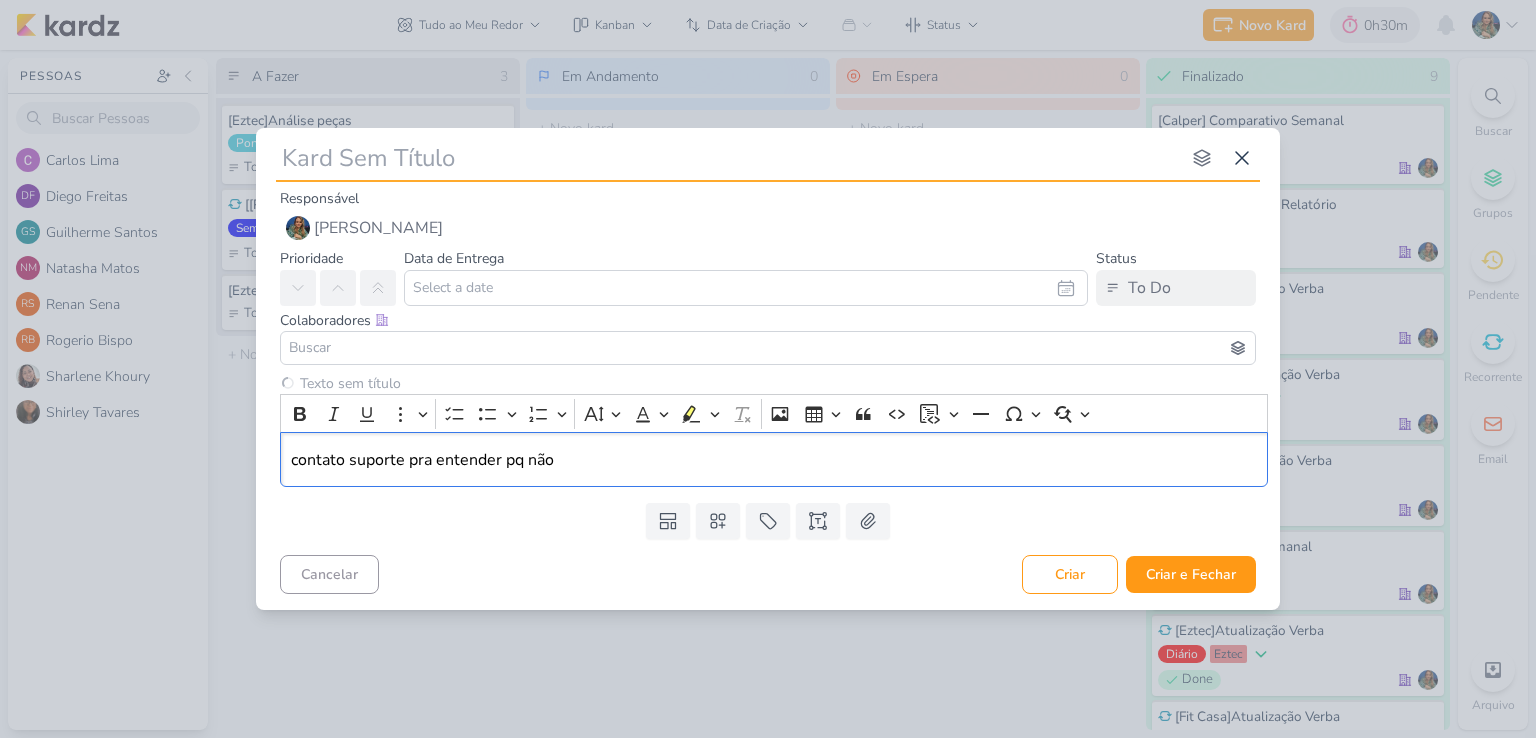 type 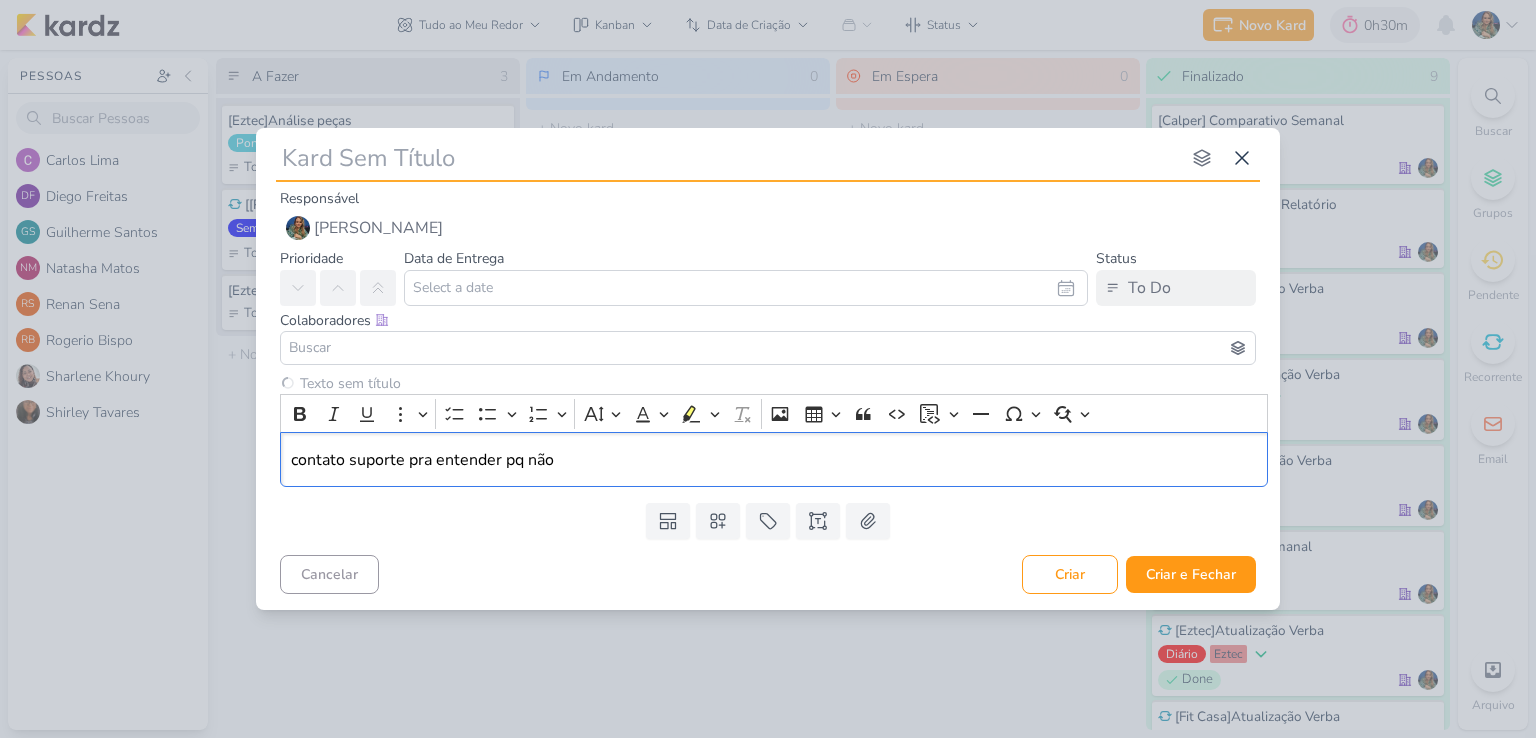 type 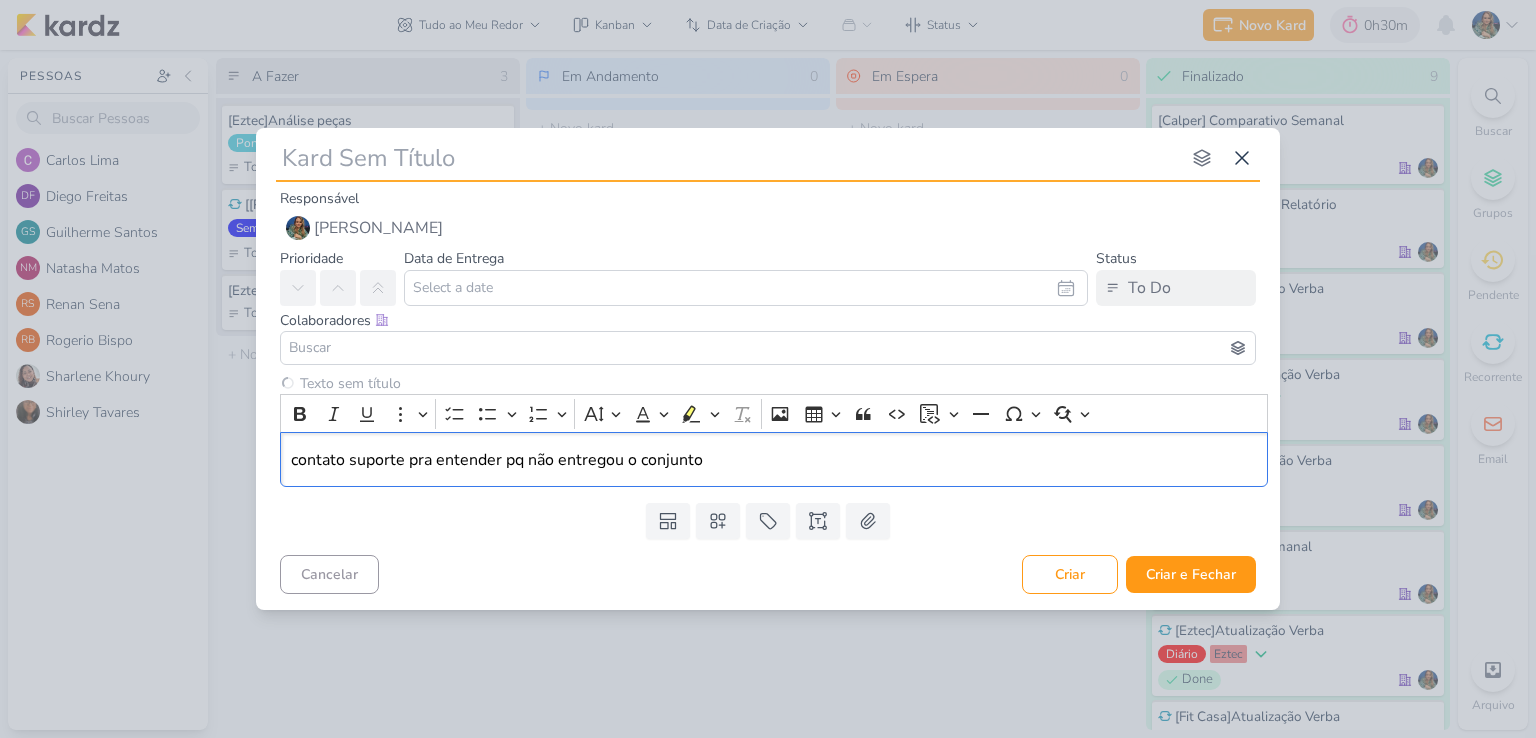type 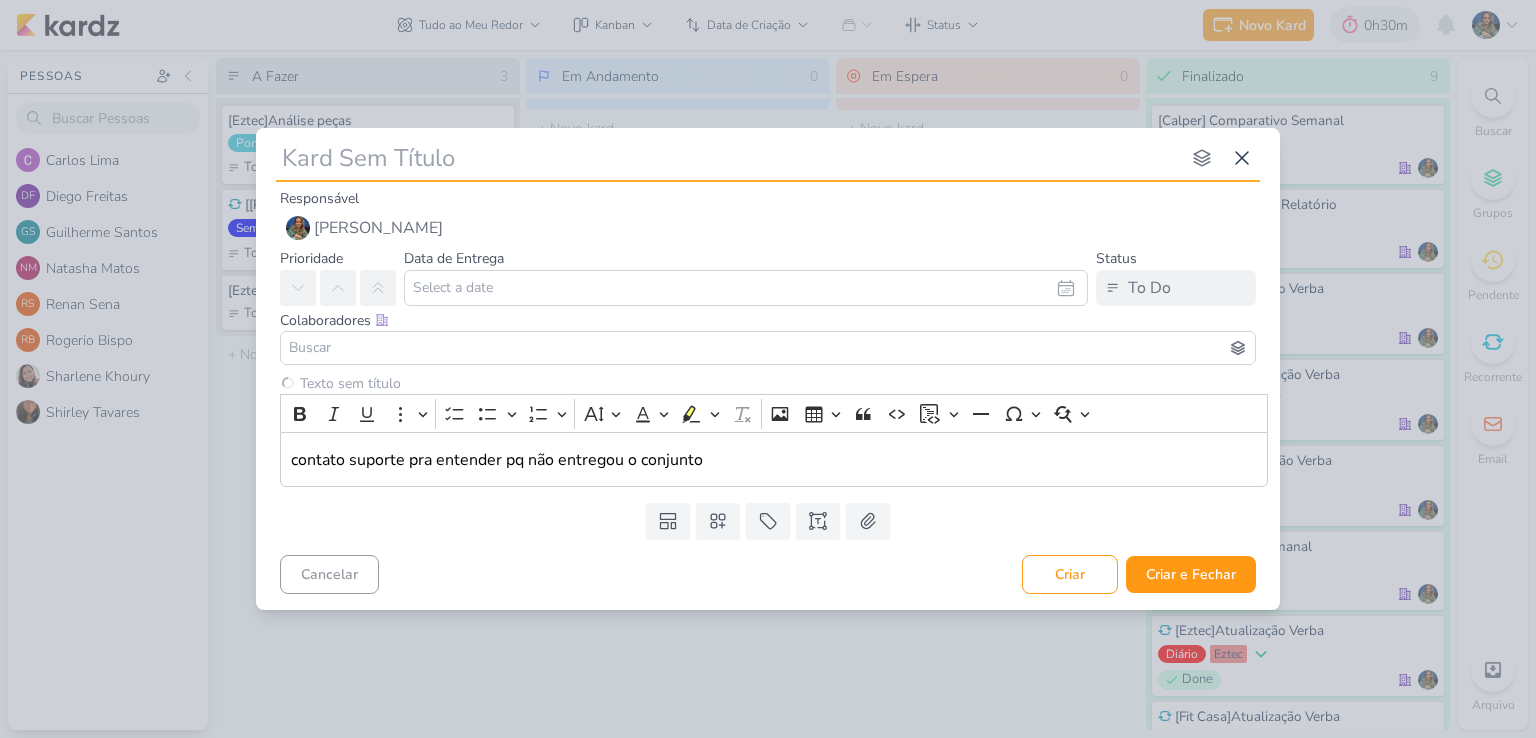 type 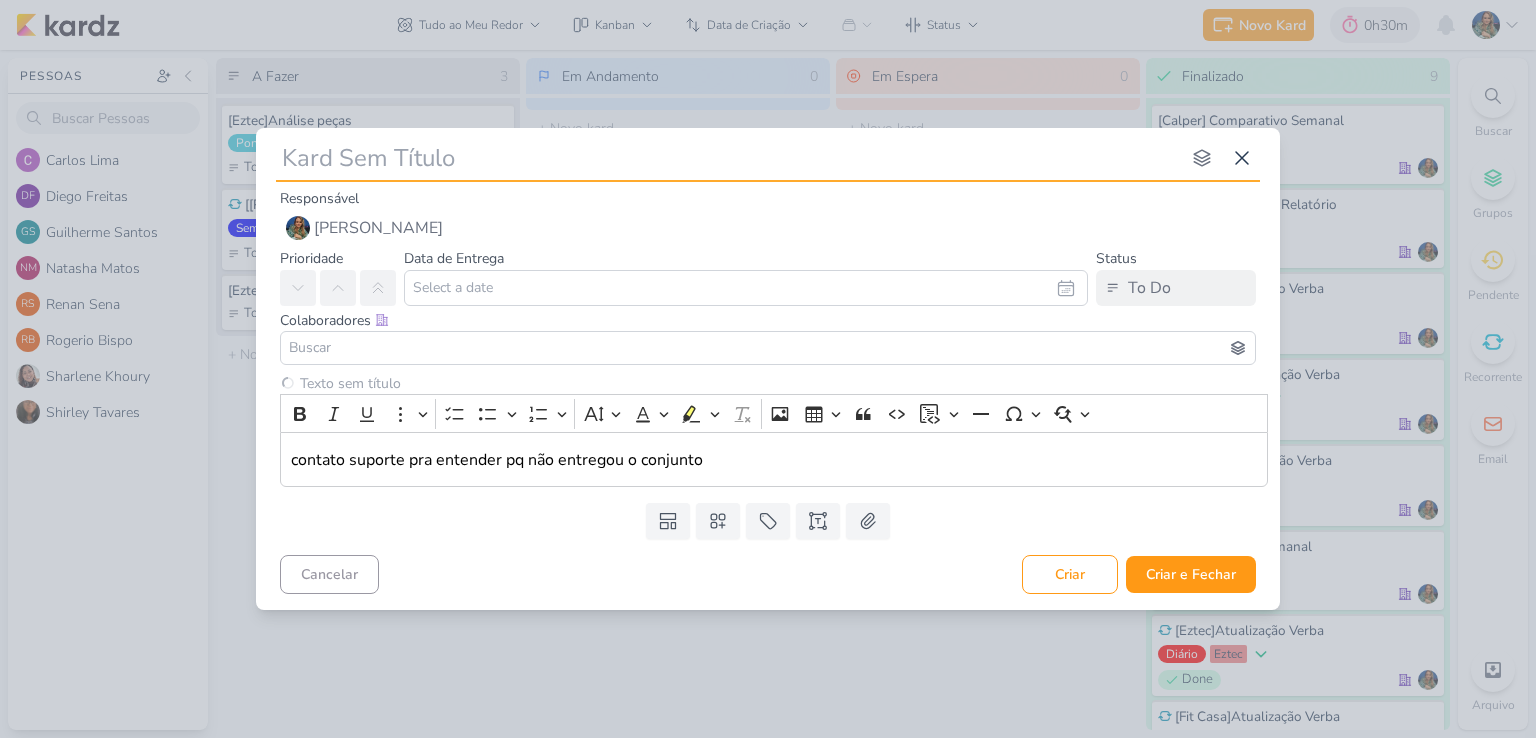 type 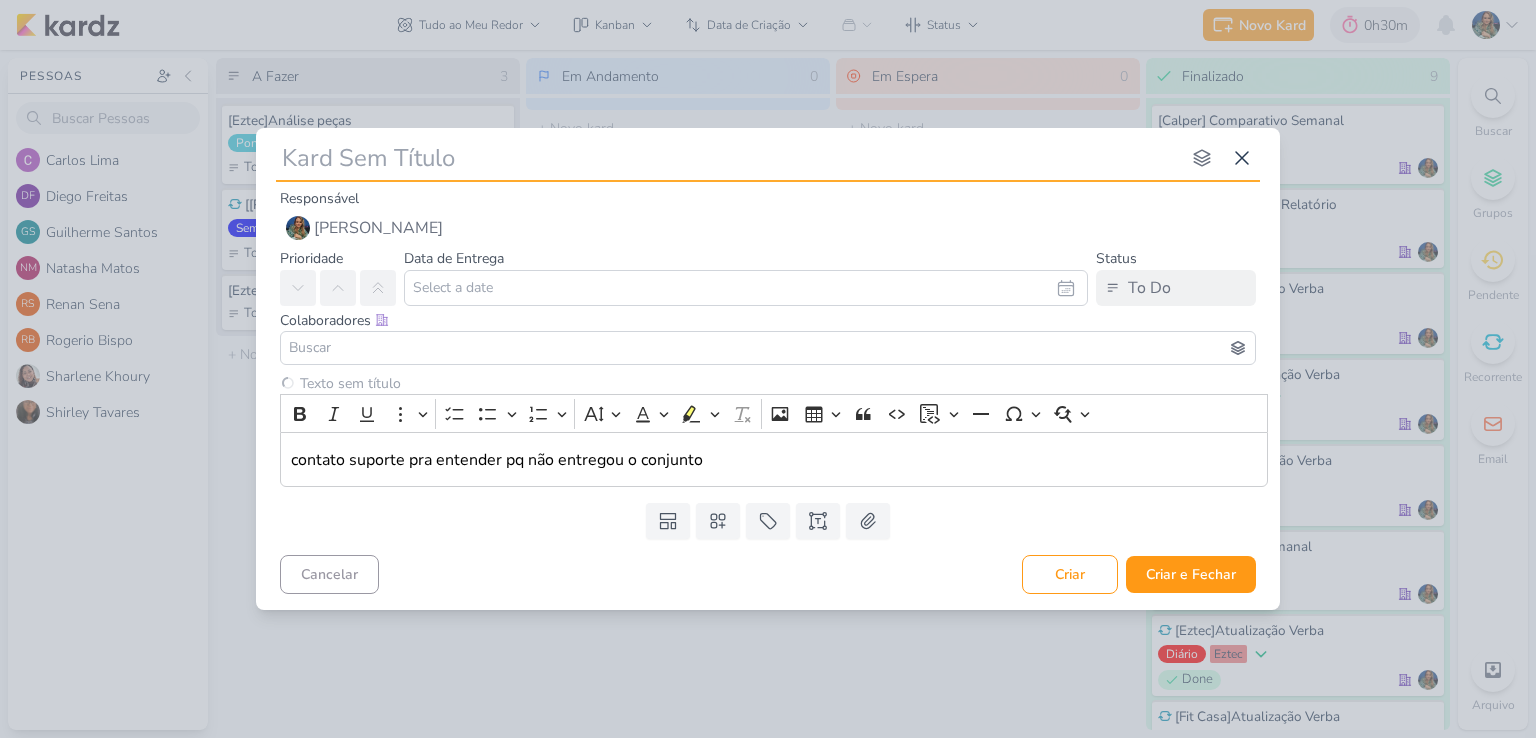 type 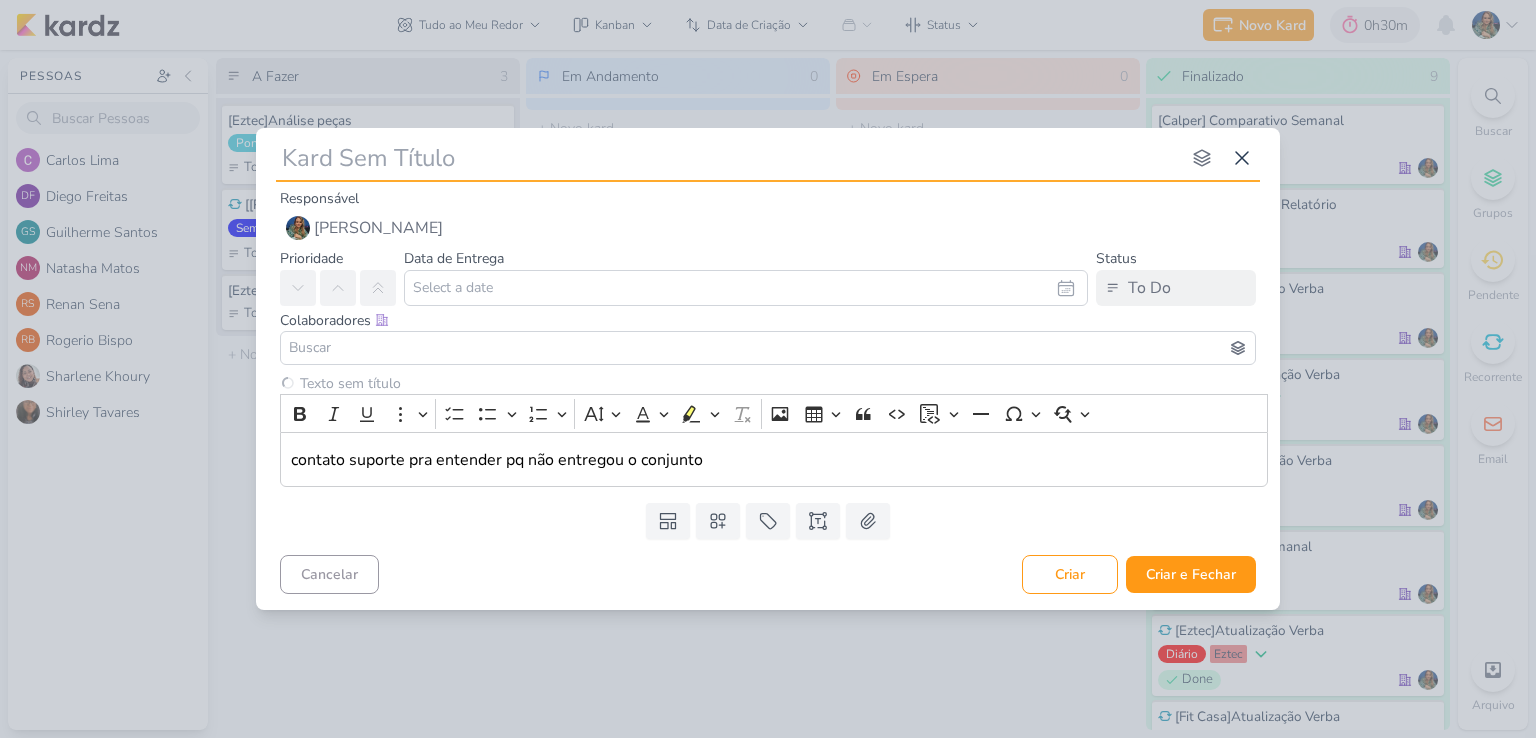 type 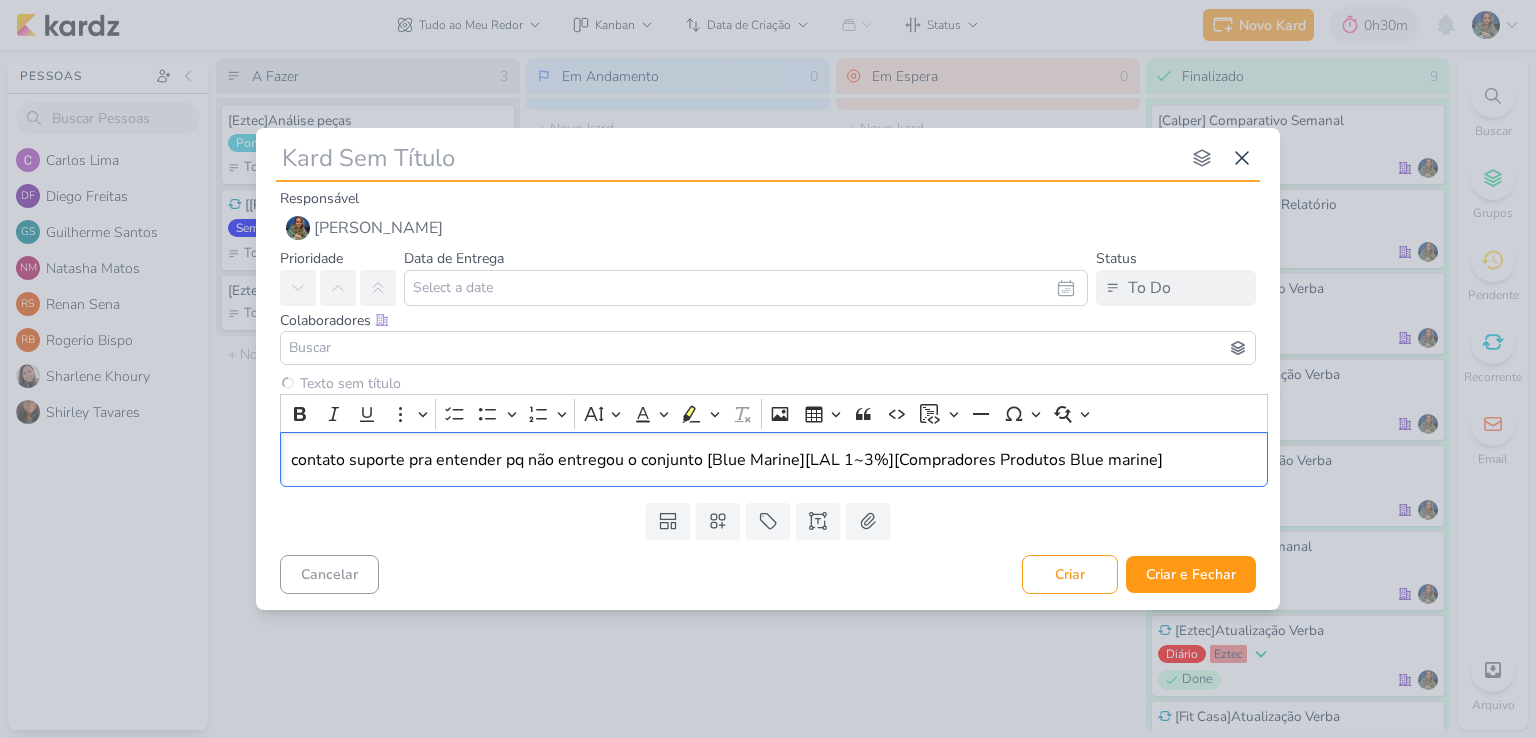 type 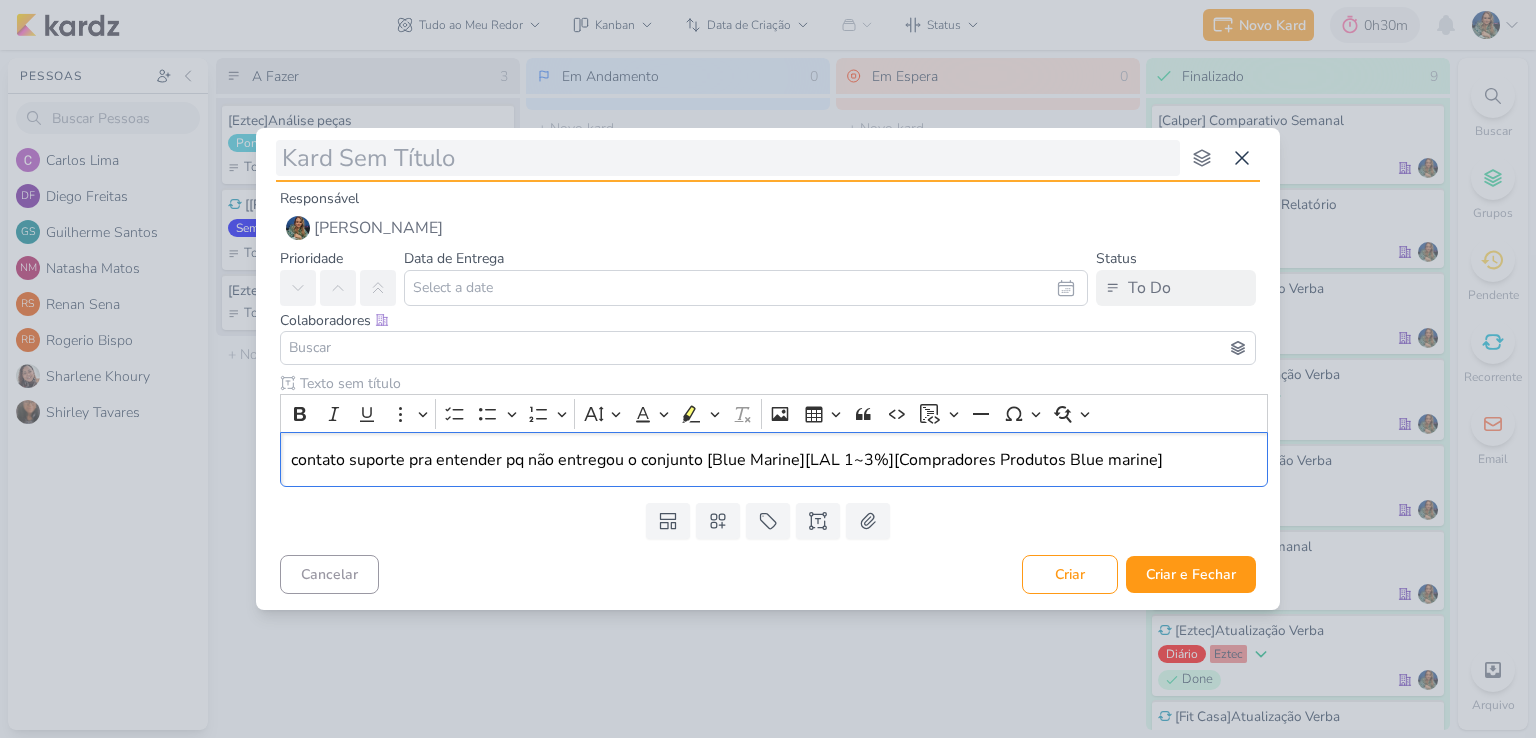 click at bounding box center (728, 158) 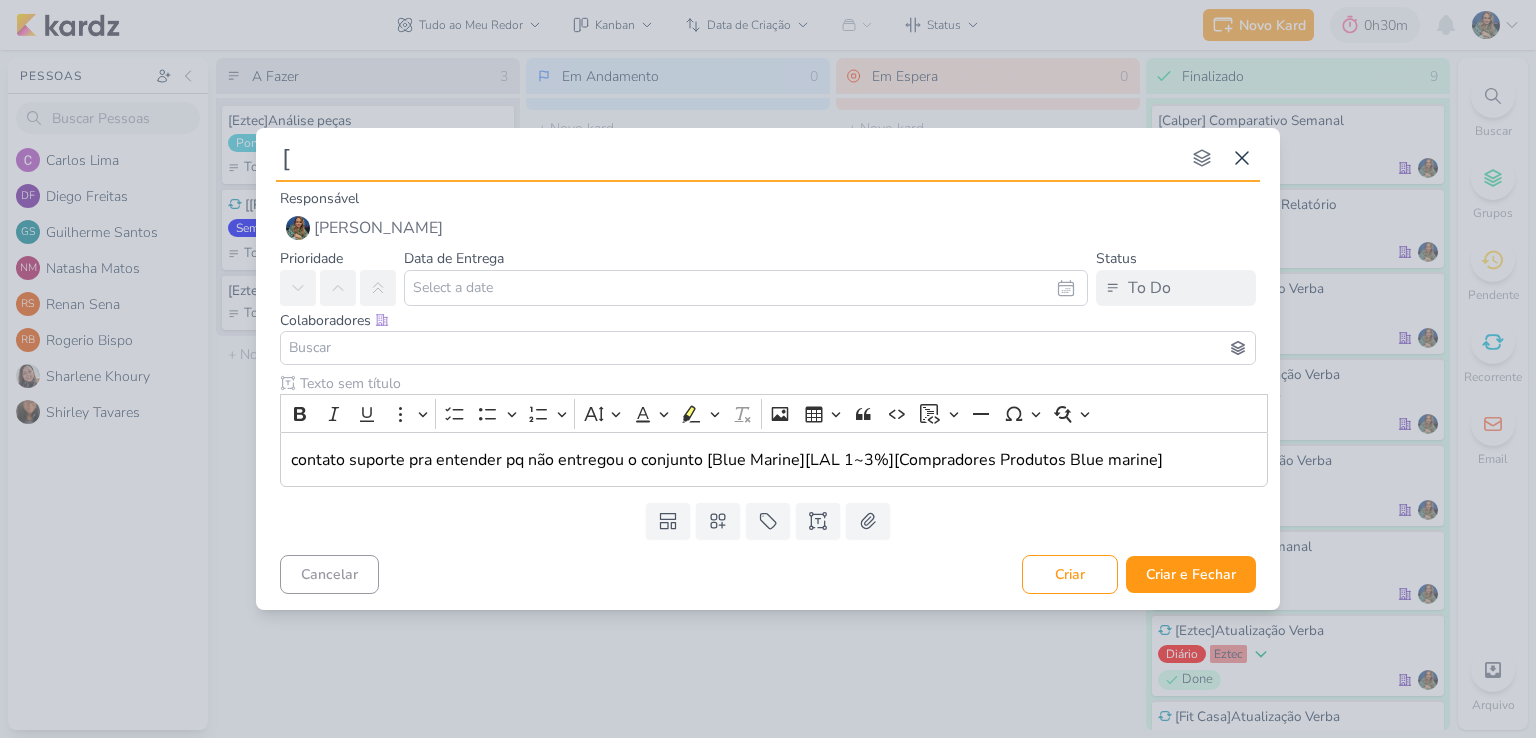 type on "[E" 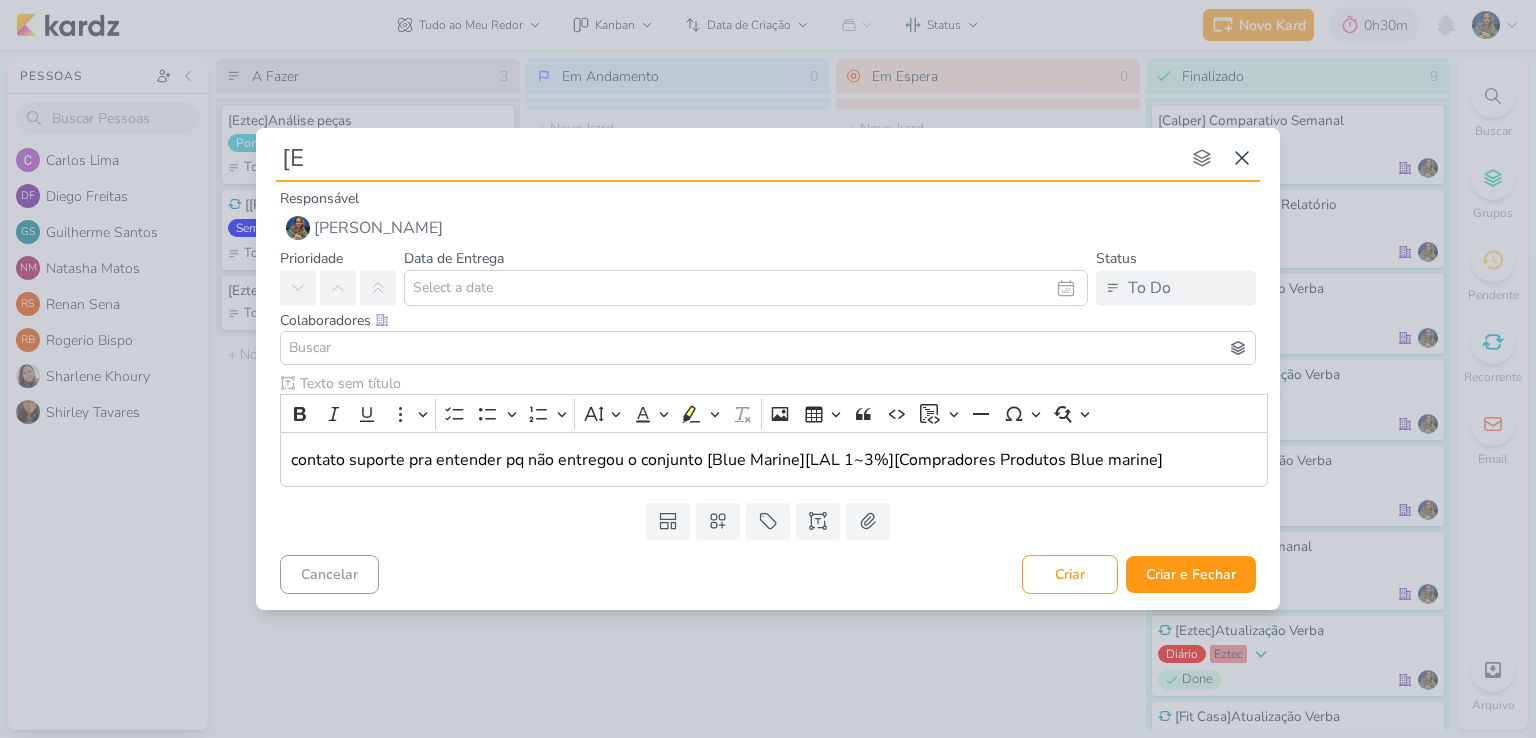 type 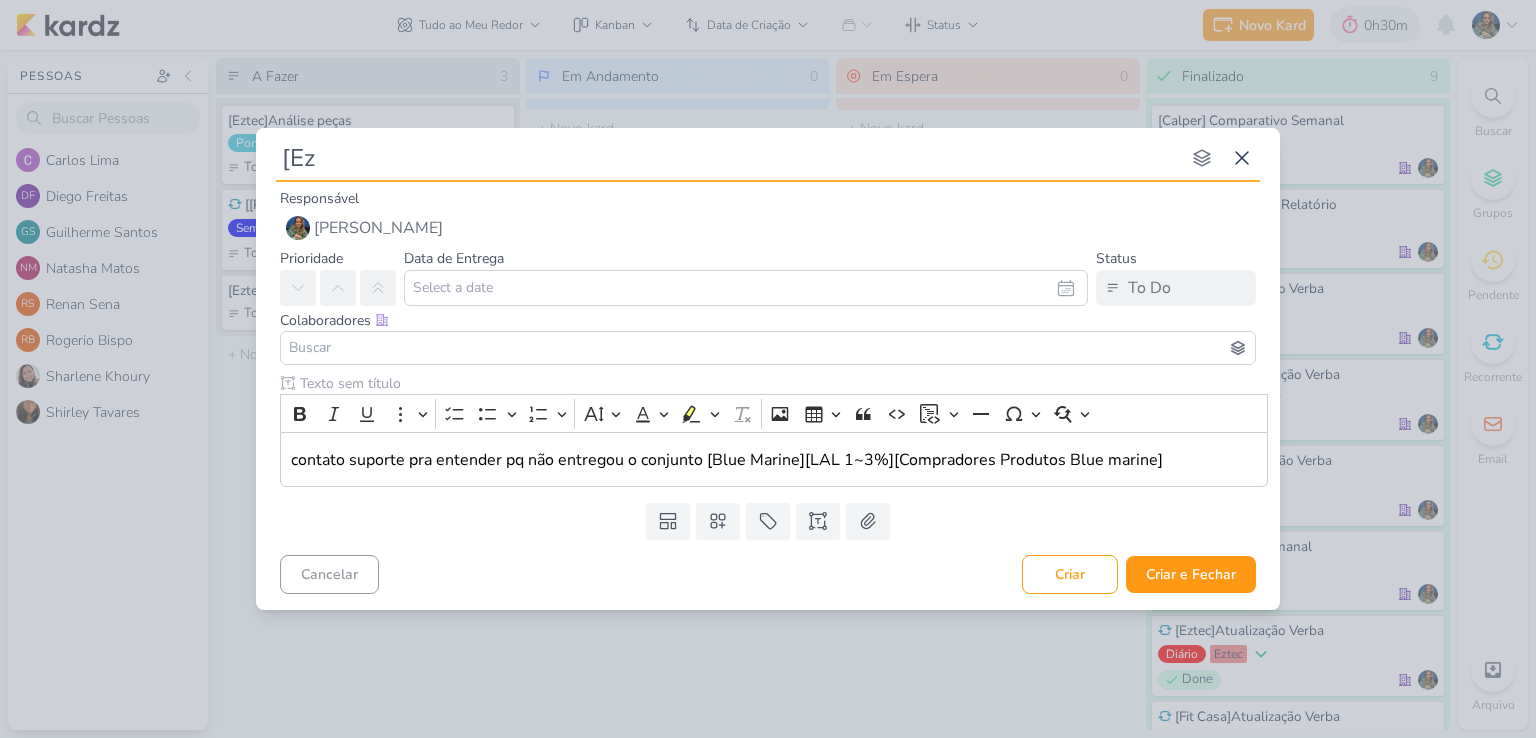 type 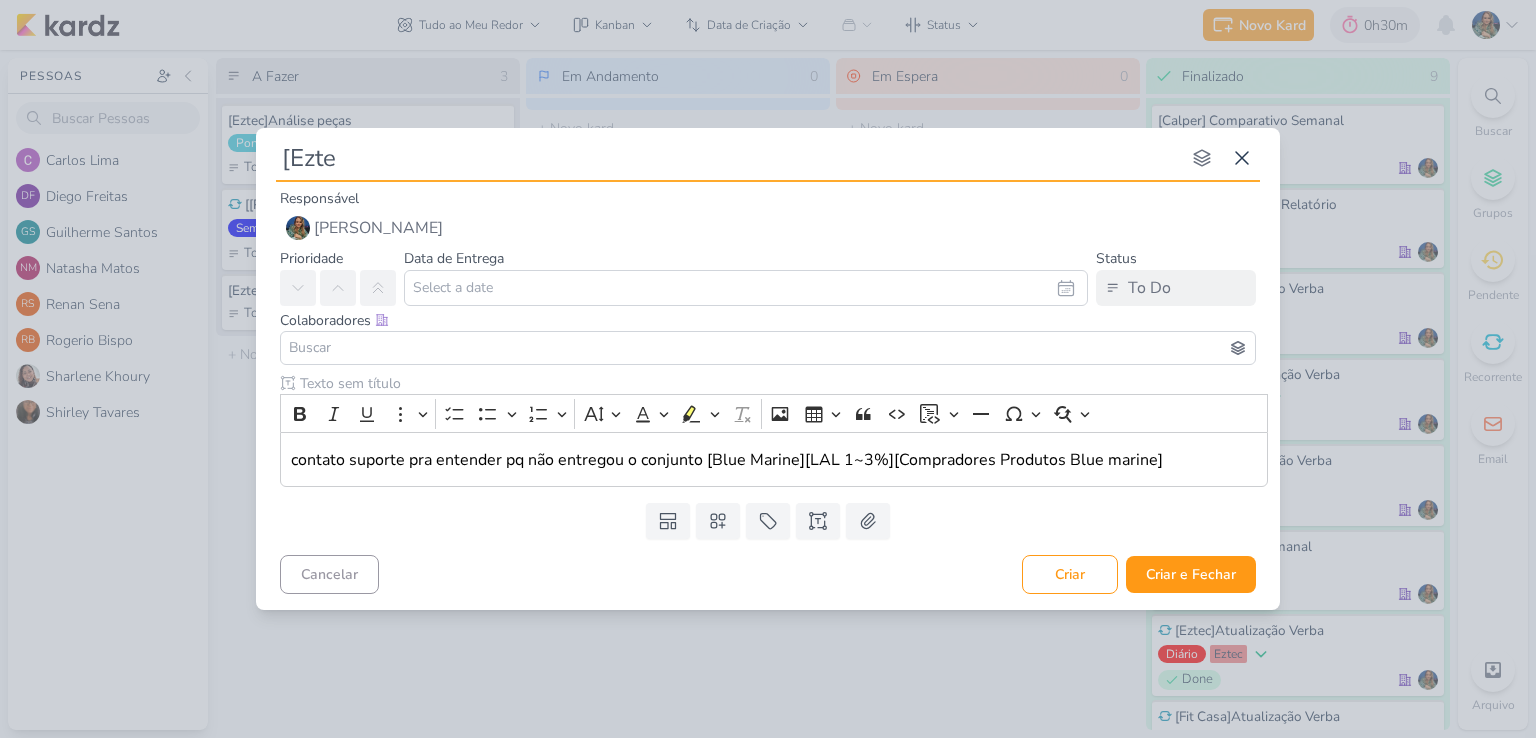 type on "[Eztec" 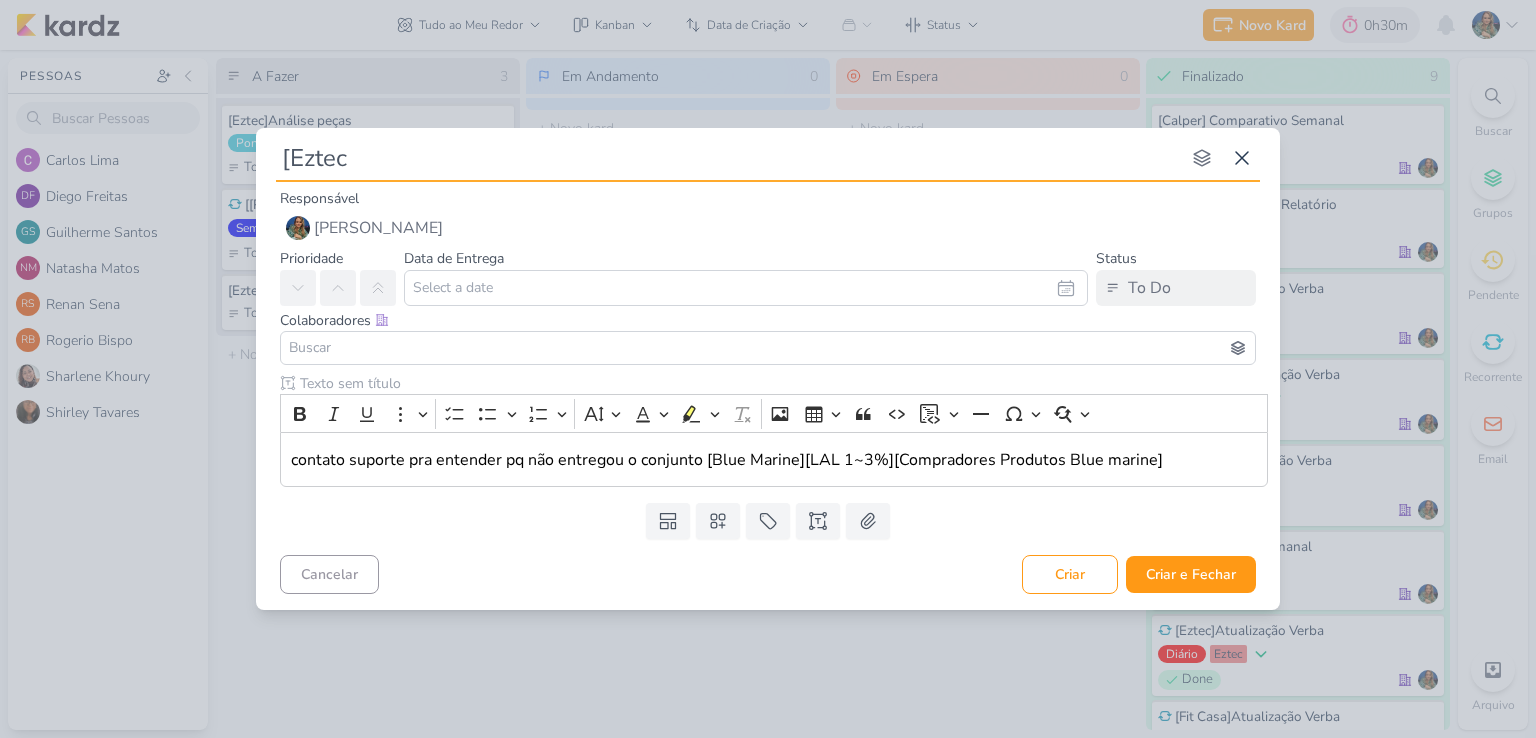 type 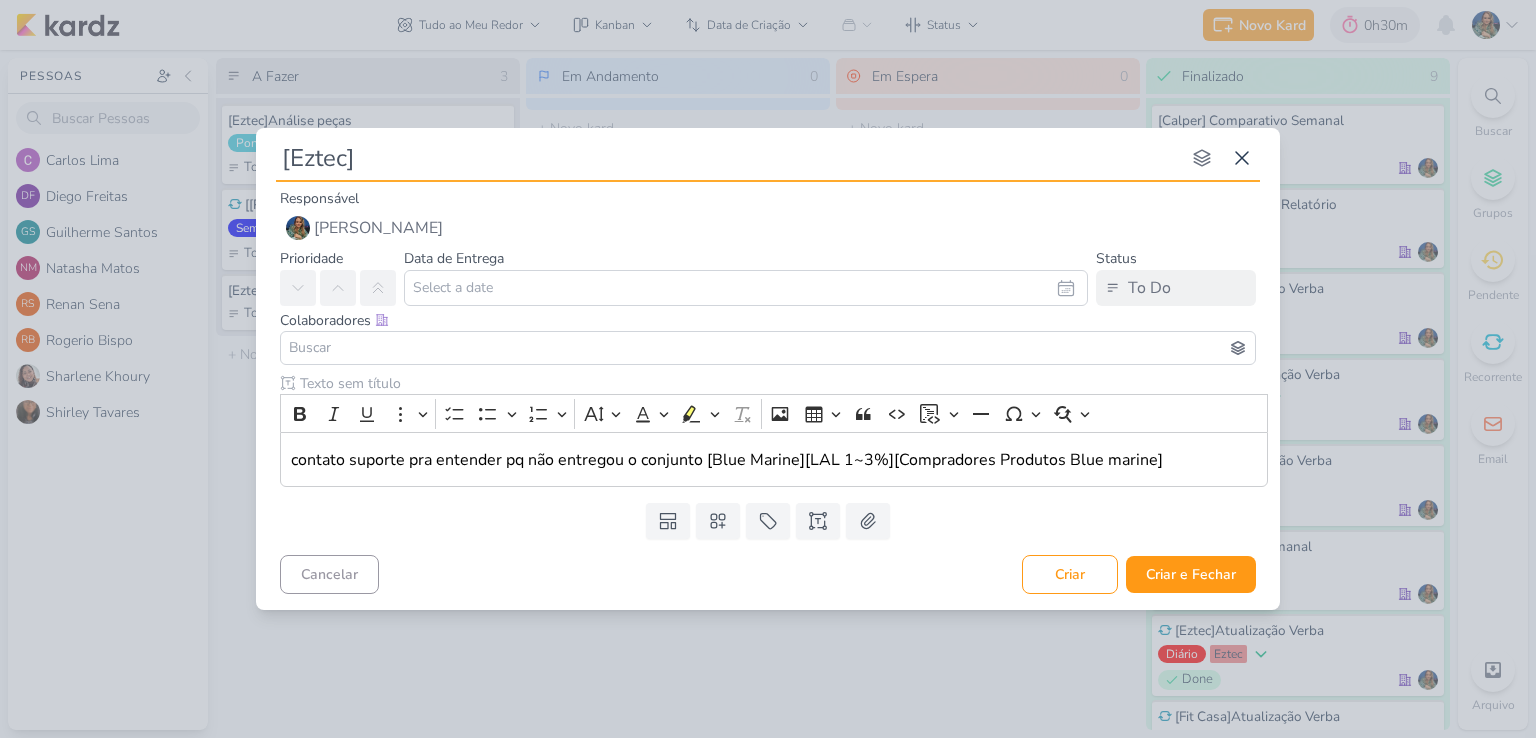 type on "[Eztec]" 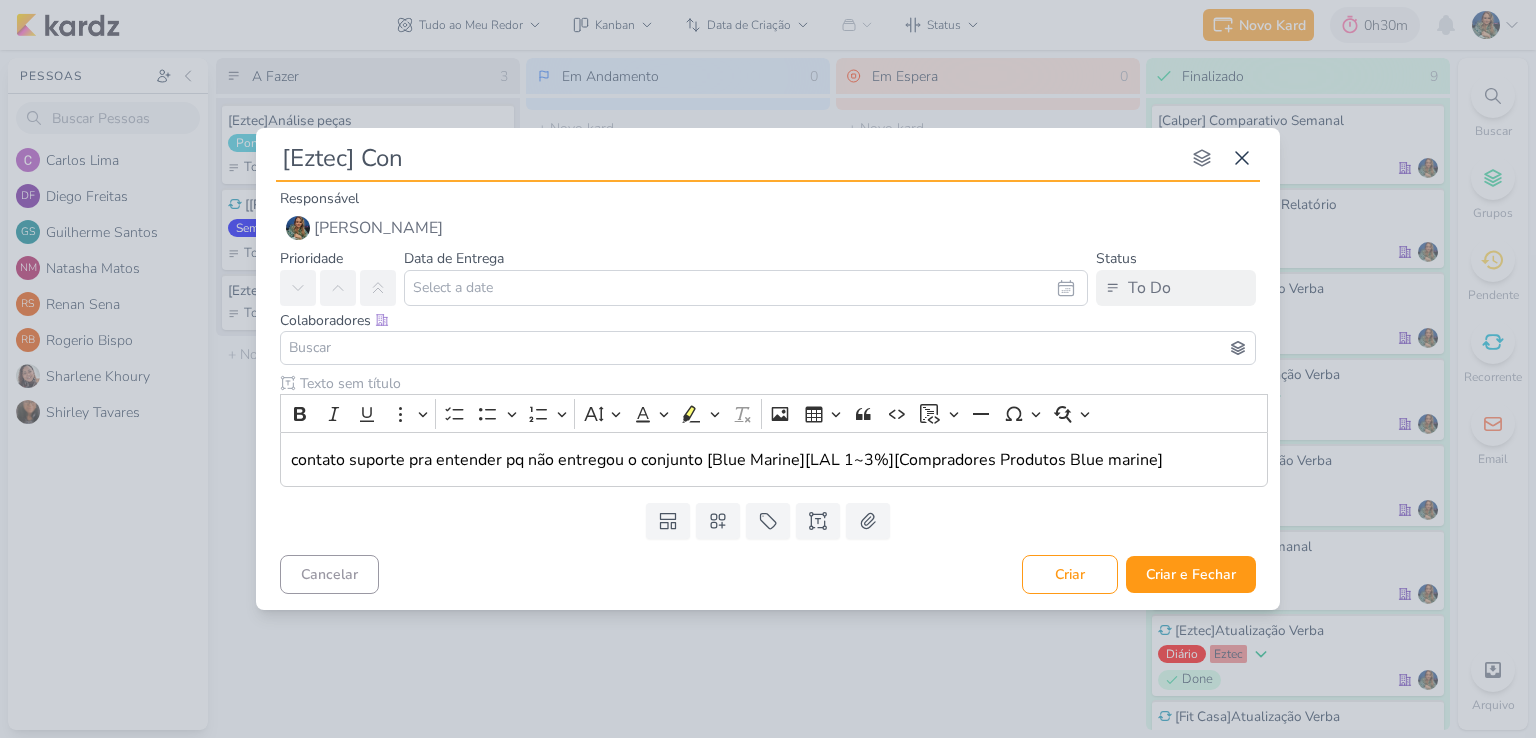 type on "[Eztec] Cont" 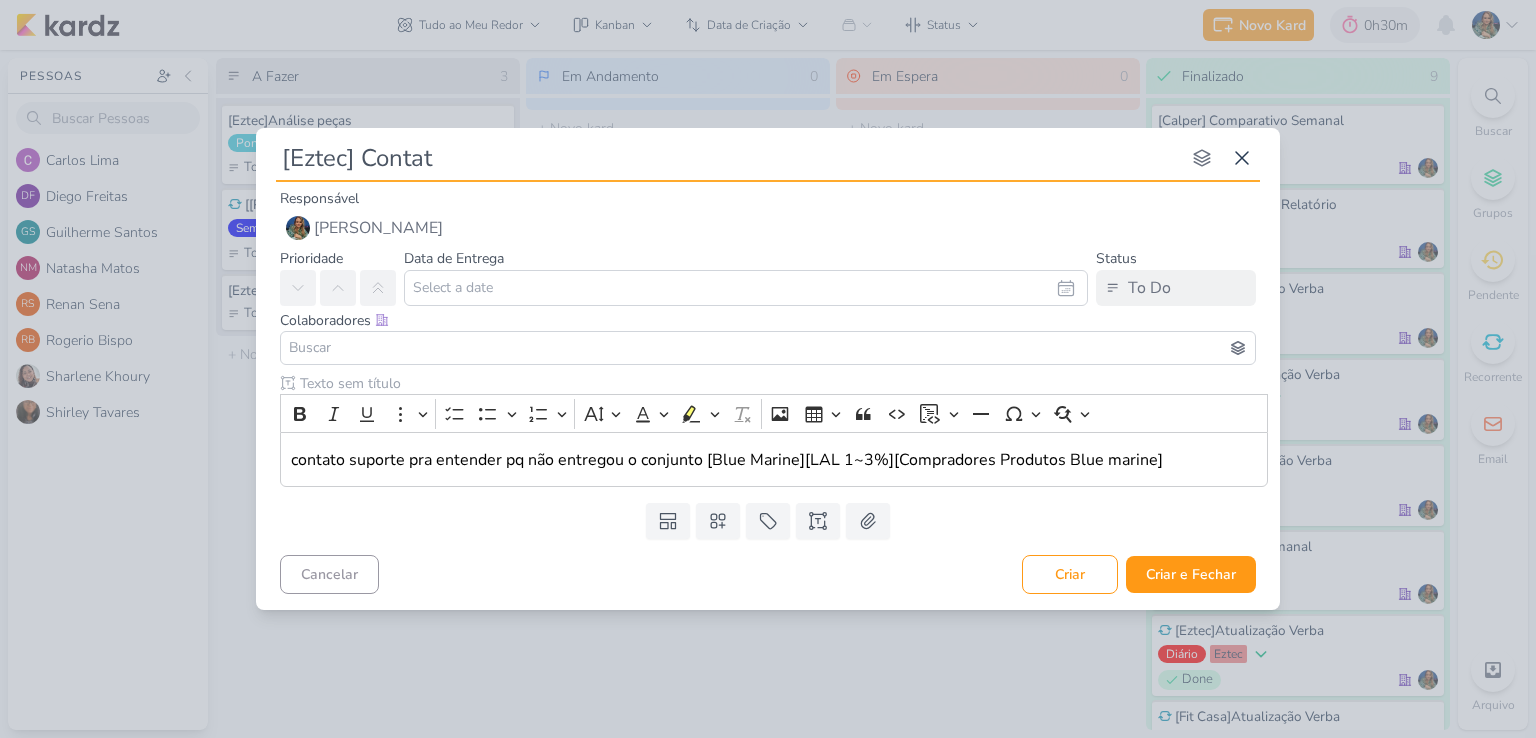 type on "[Eztec] Contato" 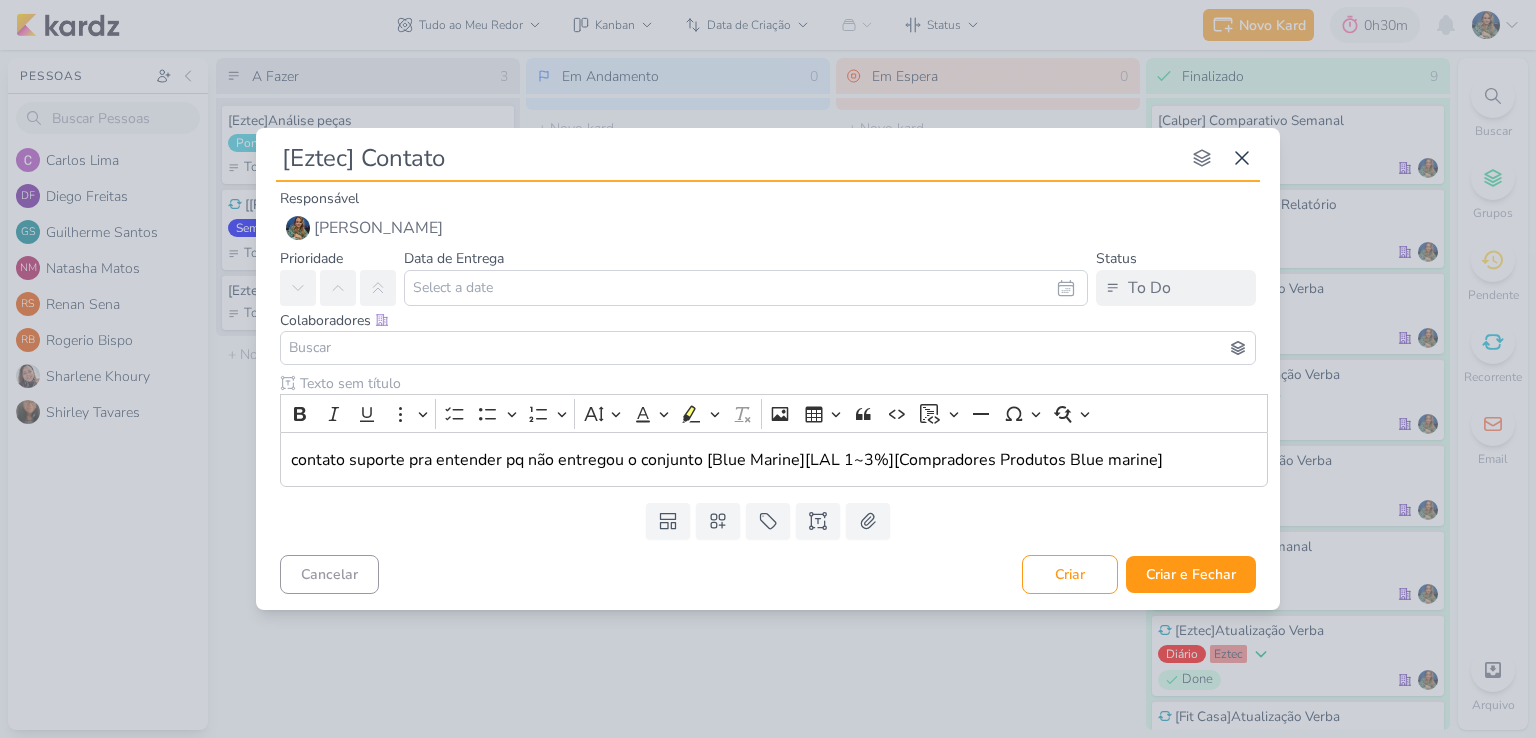 type 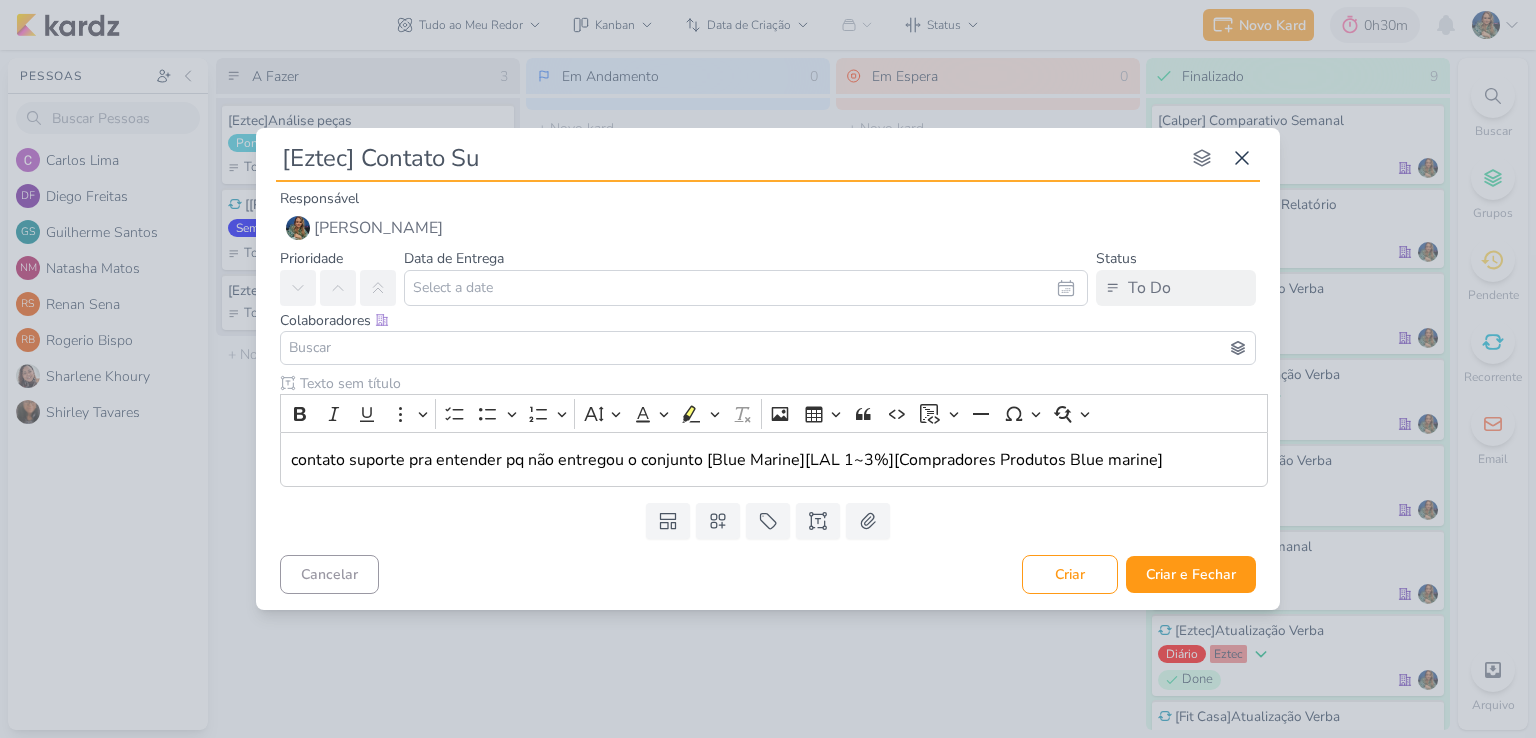 type on "[Eztec] Contato Sup" 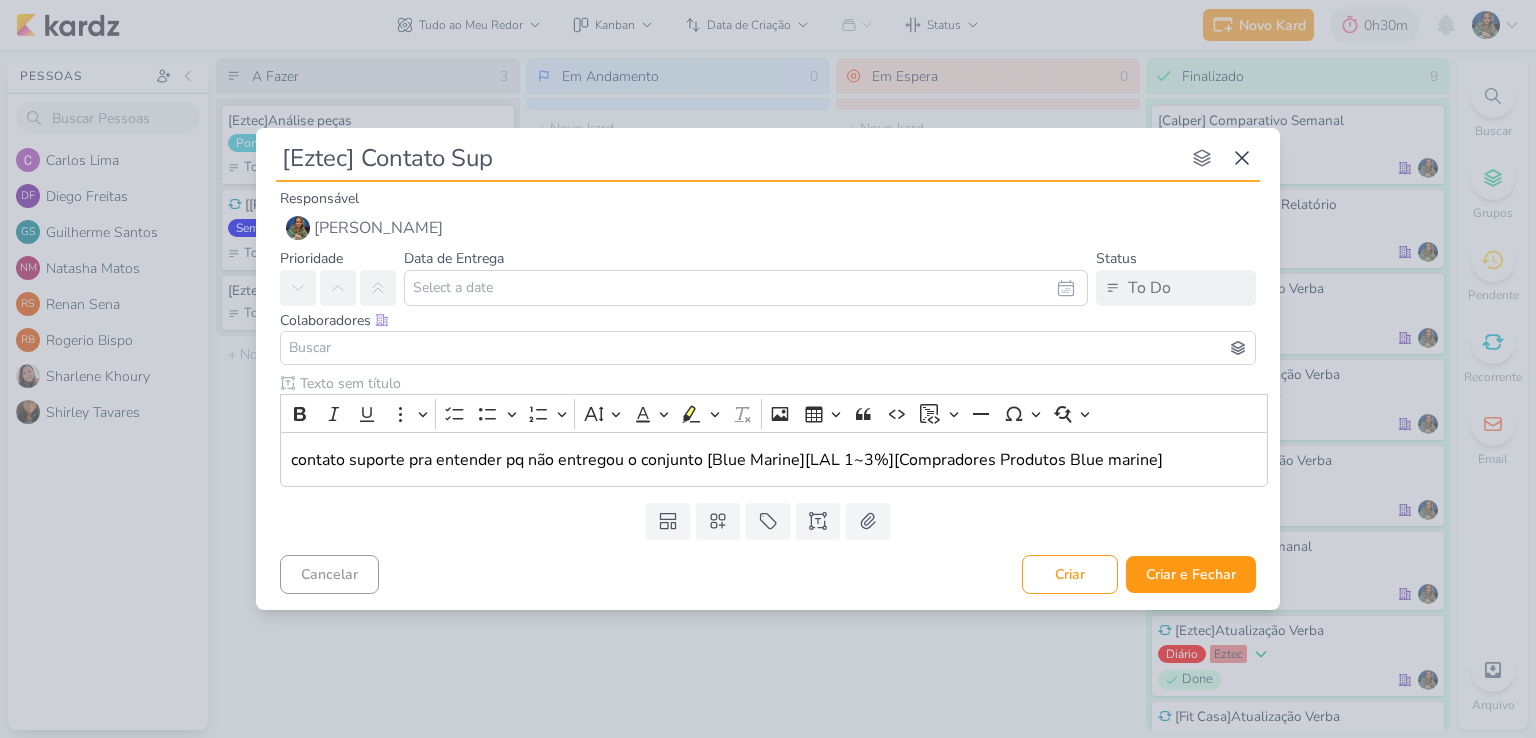 type 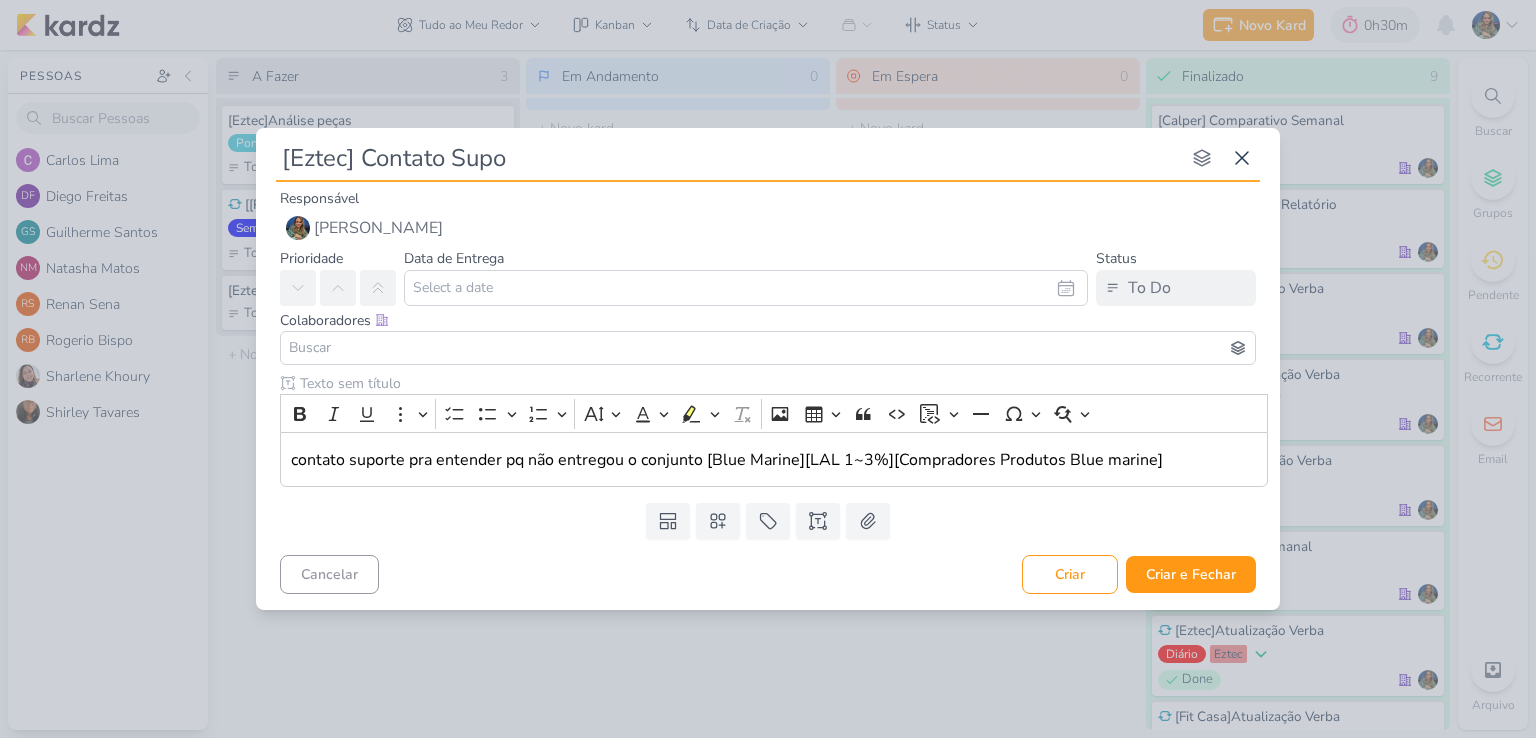 type on "[Eztec] Contato Supor" 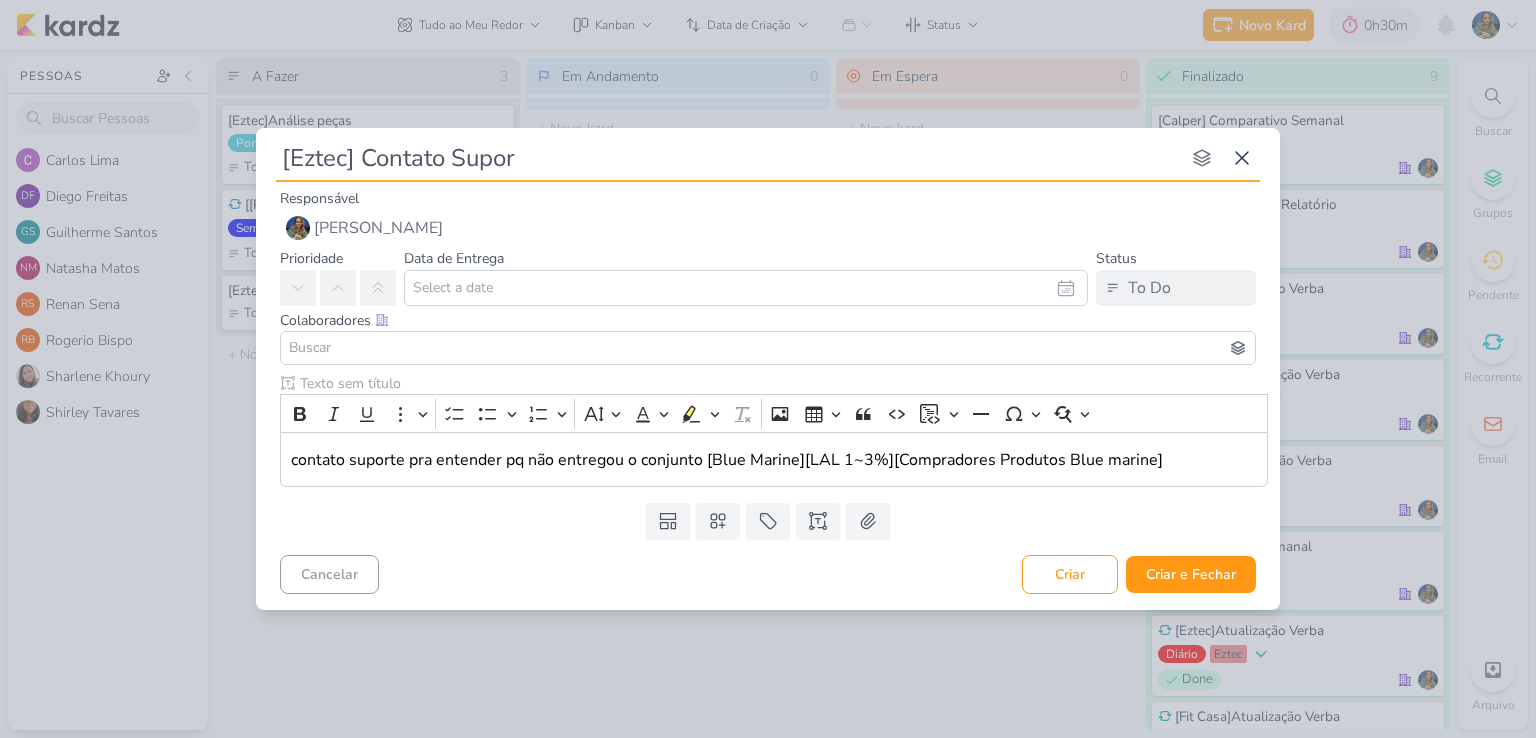 type 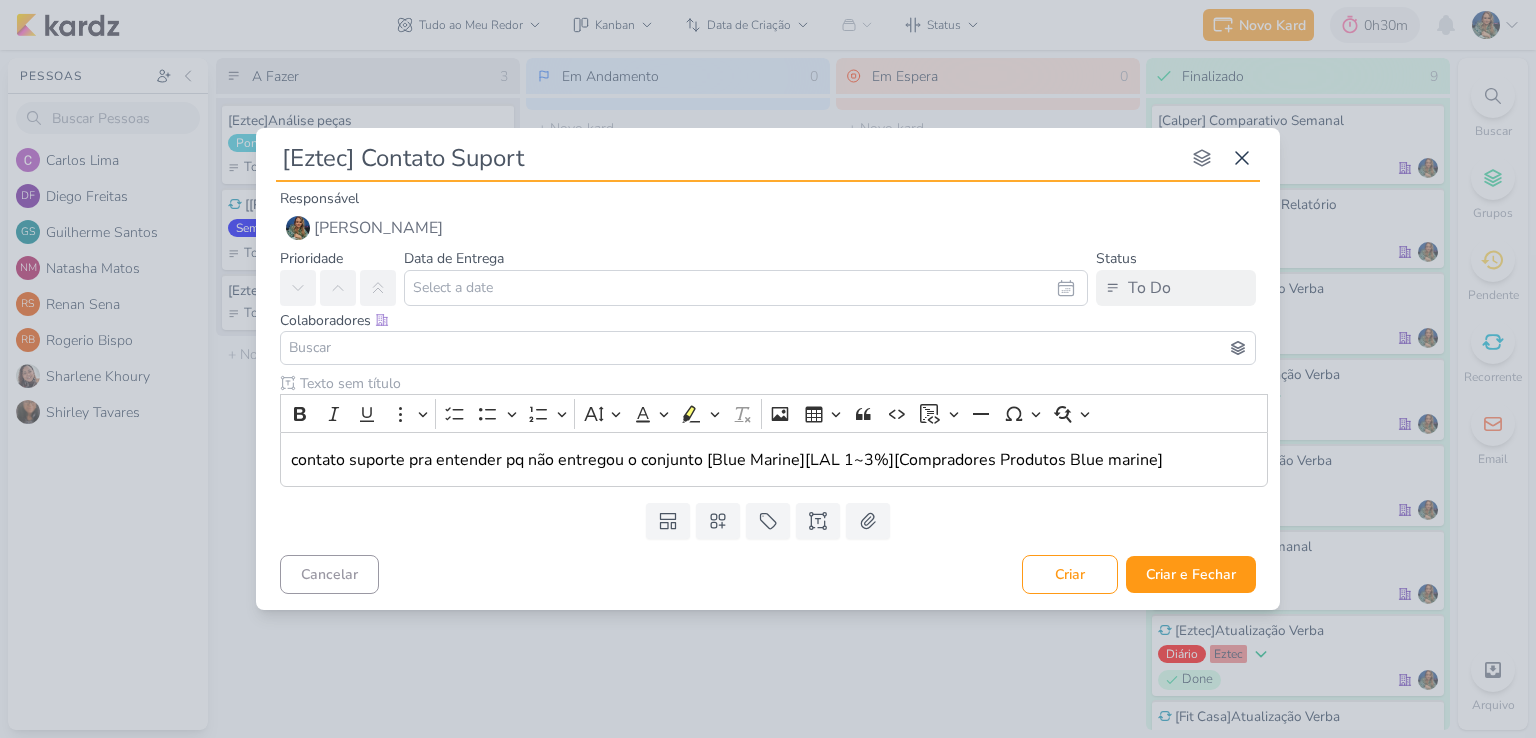 type on "[Eztec] Contato Suporte" 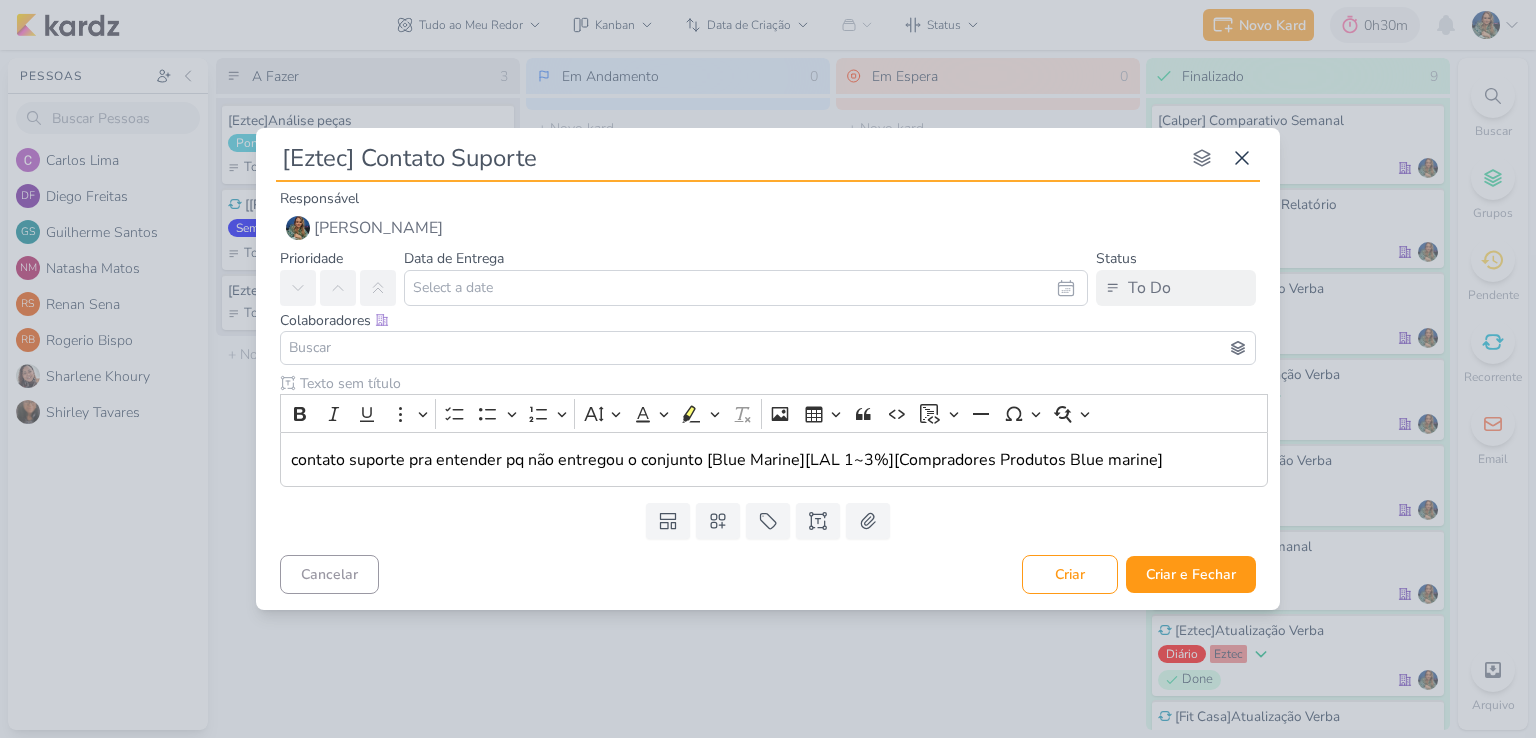 type 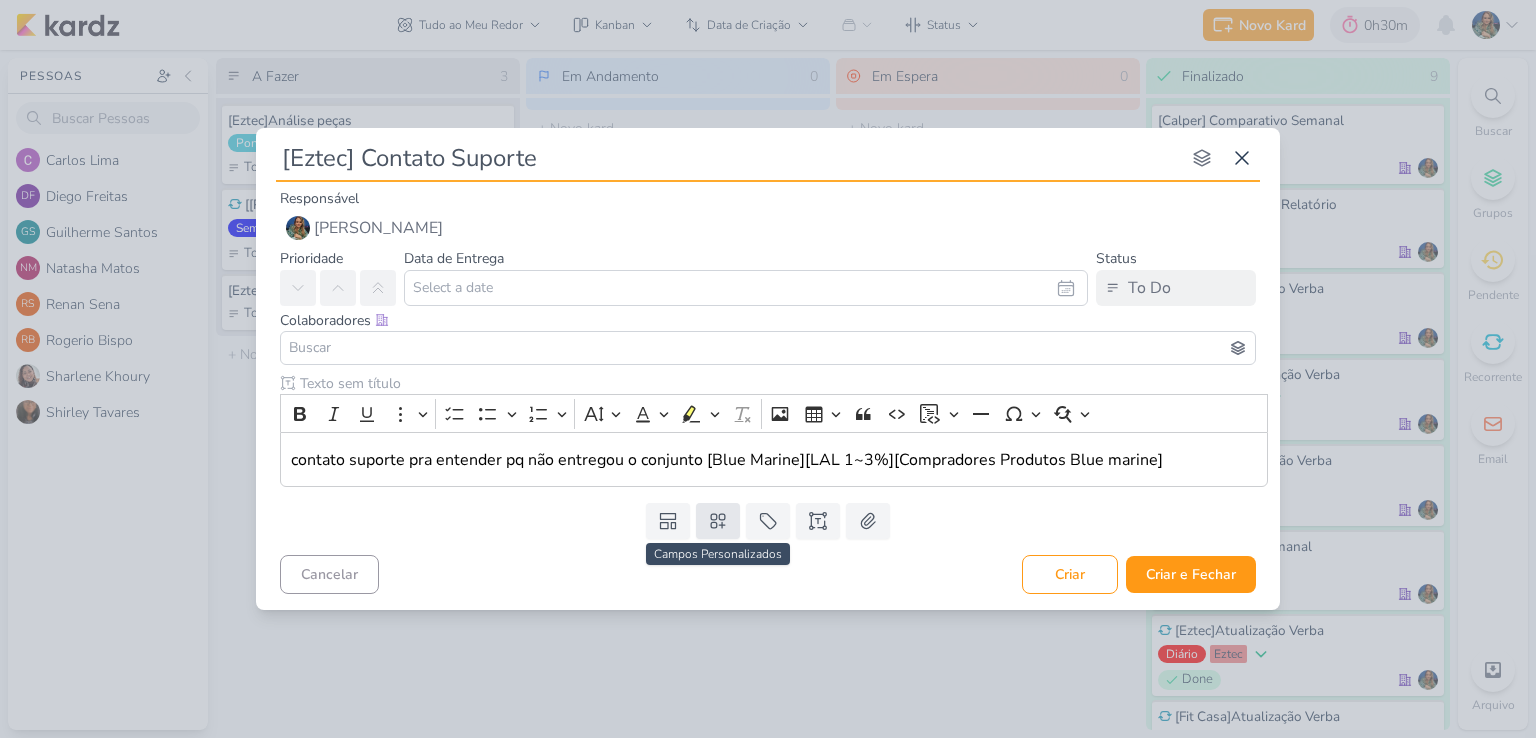 type on "[Eztec] Contato Suporte" 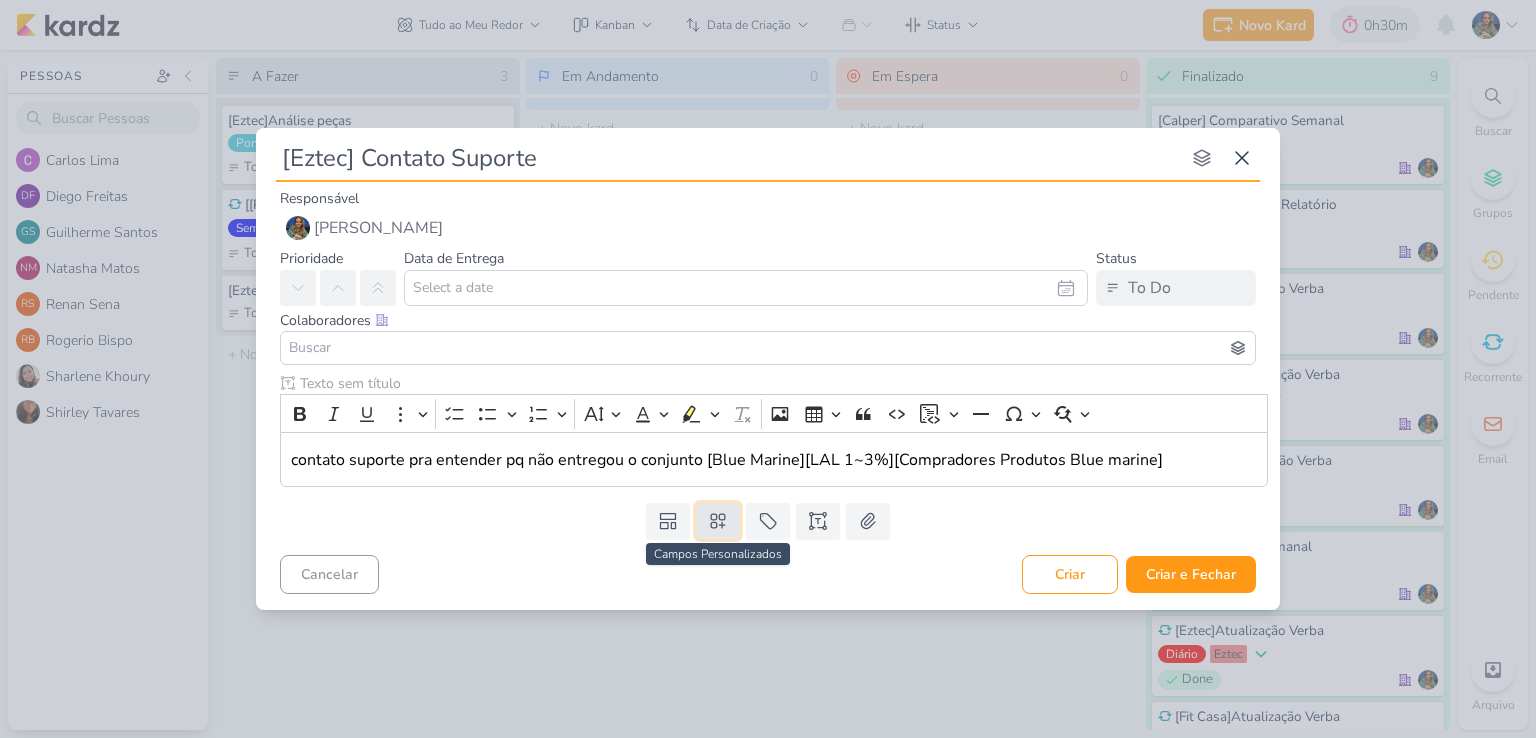 click at bounding box center [718, 521] 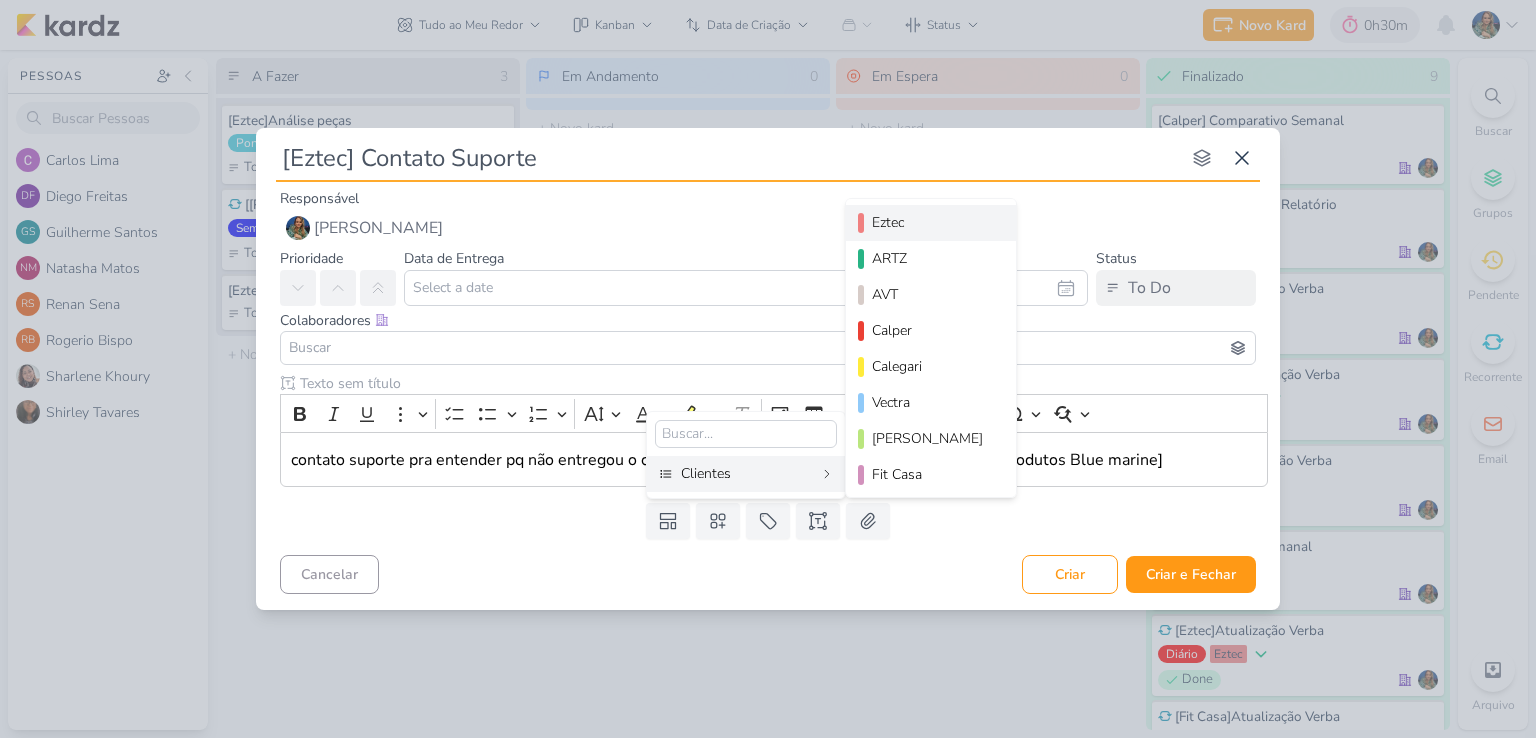 click on "Eztec" at bounding box center (932, 222) 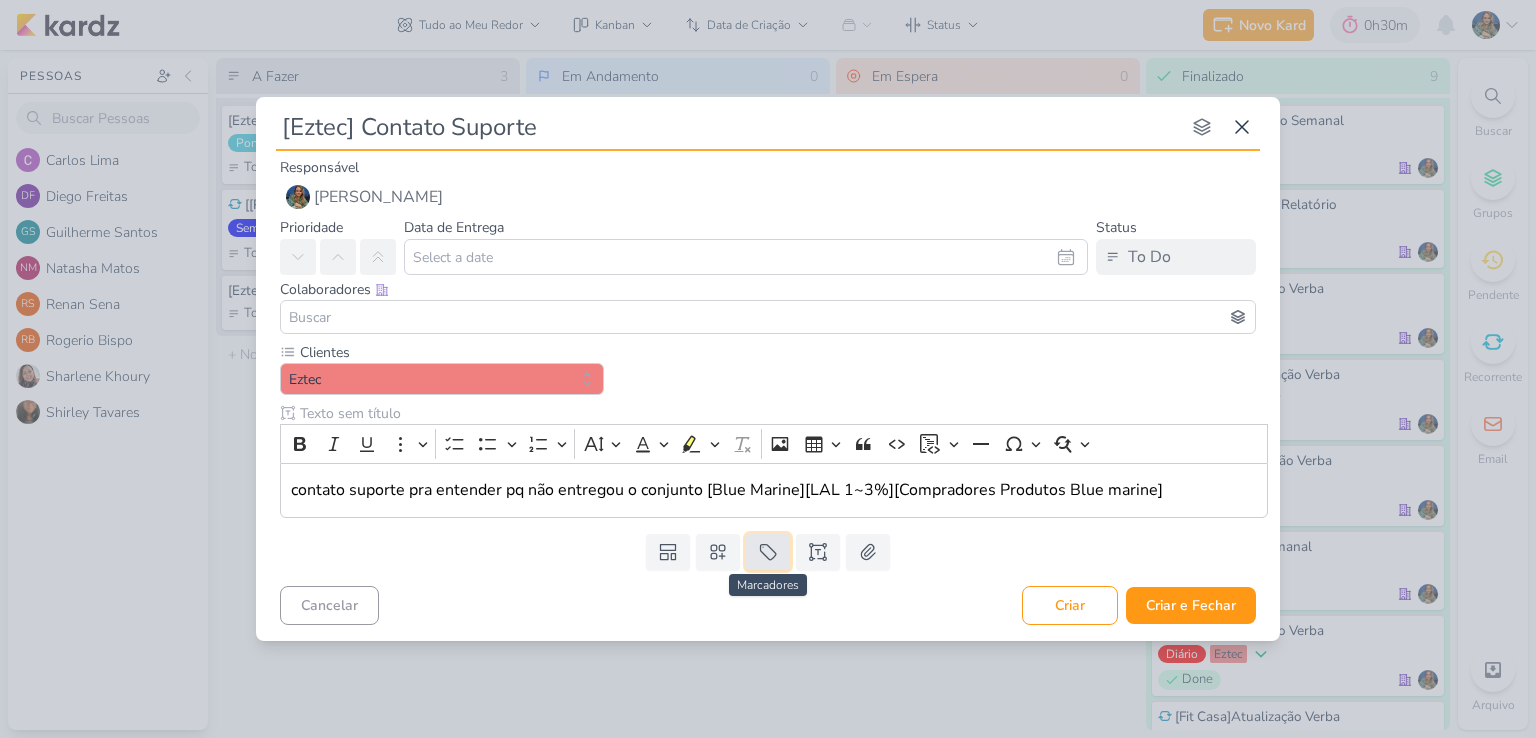 click 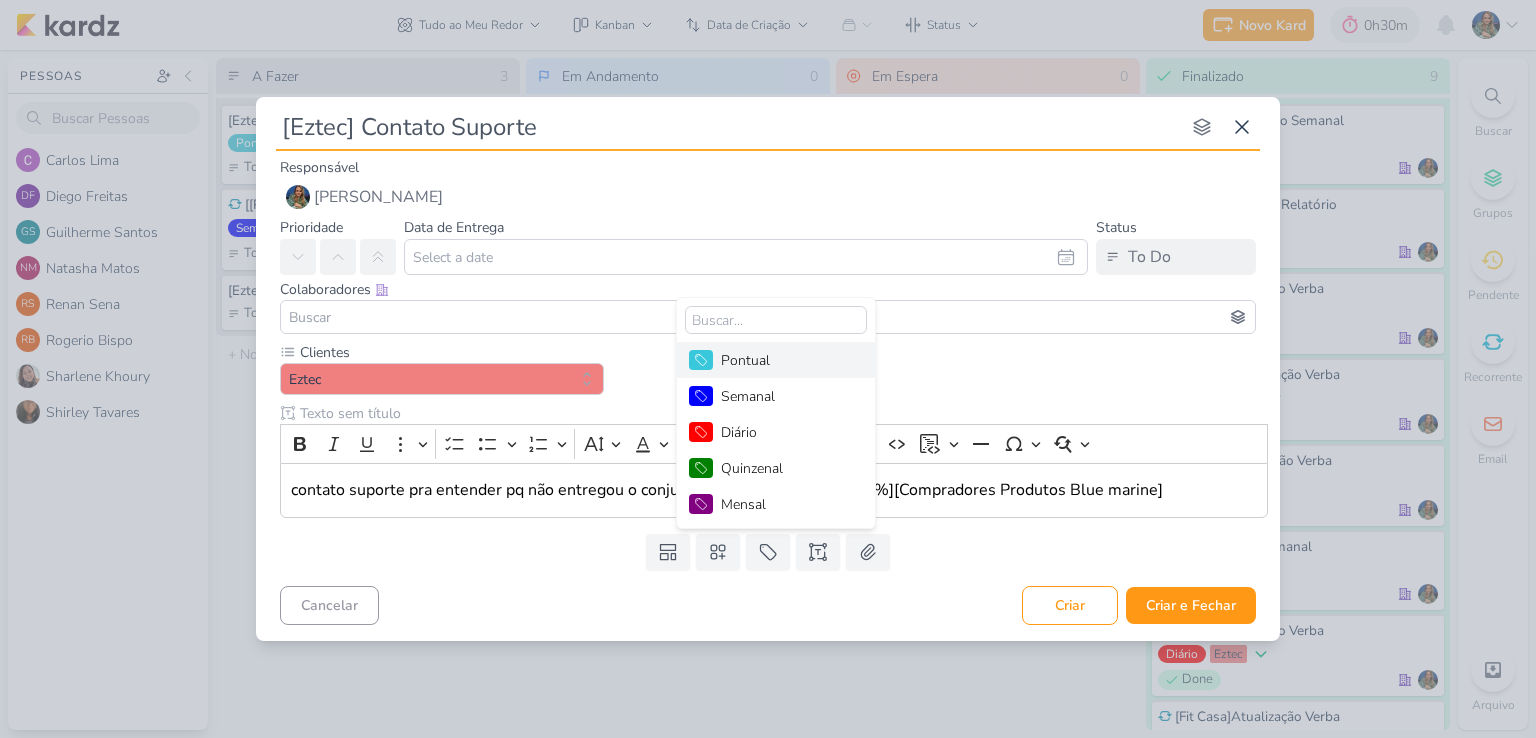 click on "Pontual" at bounding box center (786, 360) 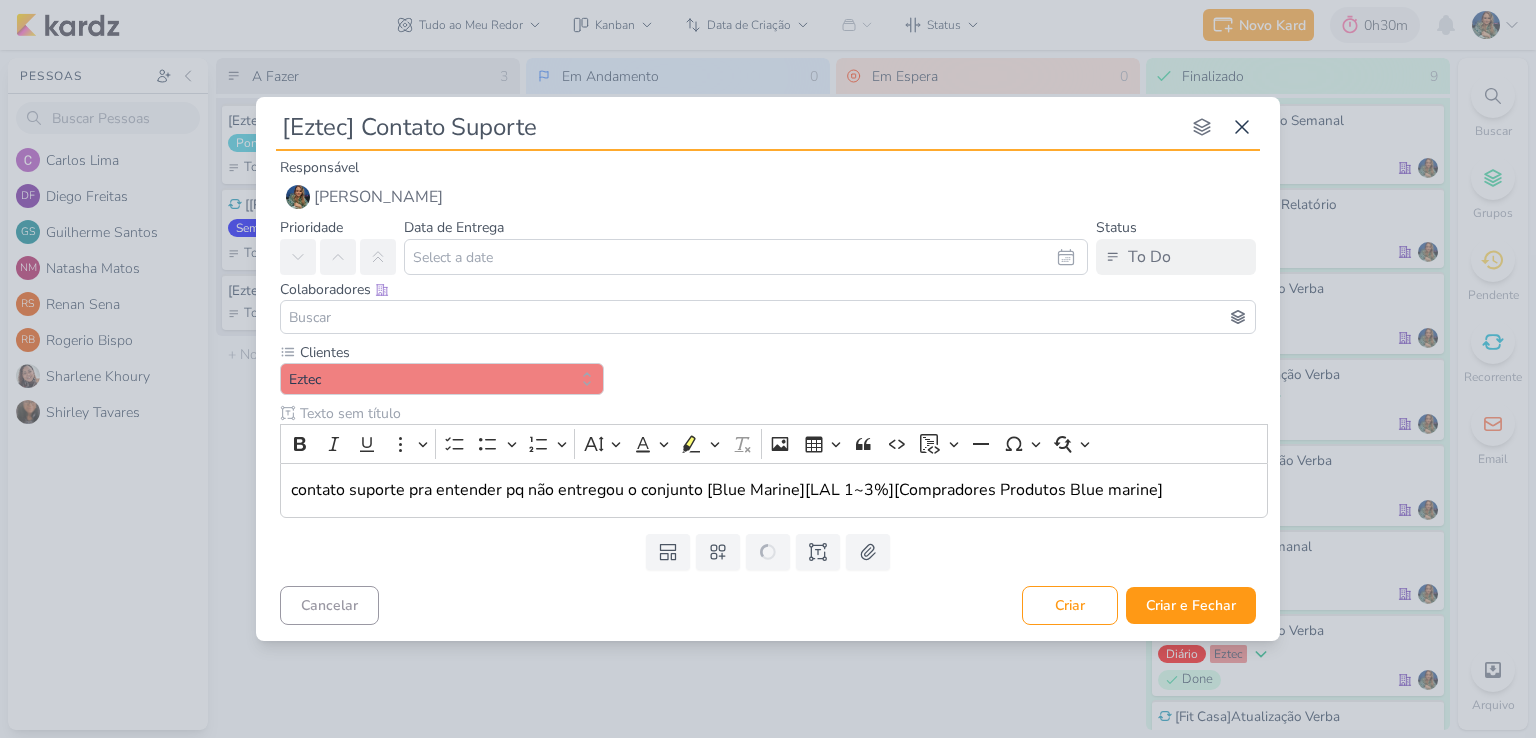 type 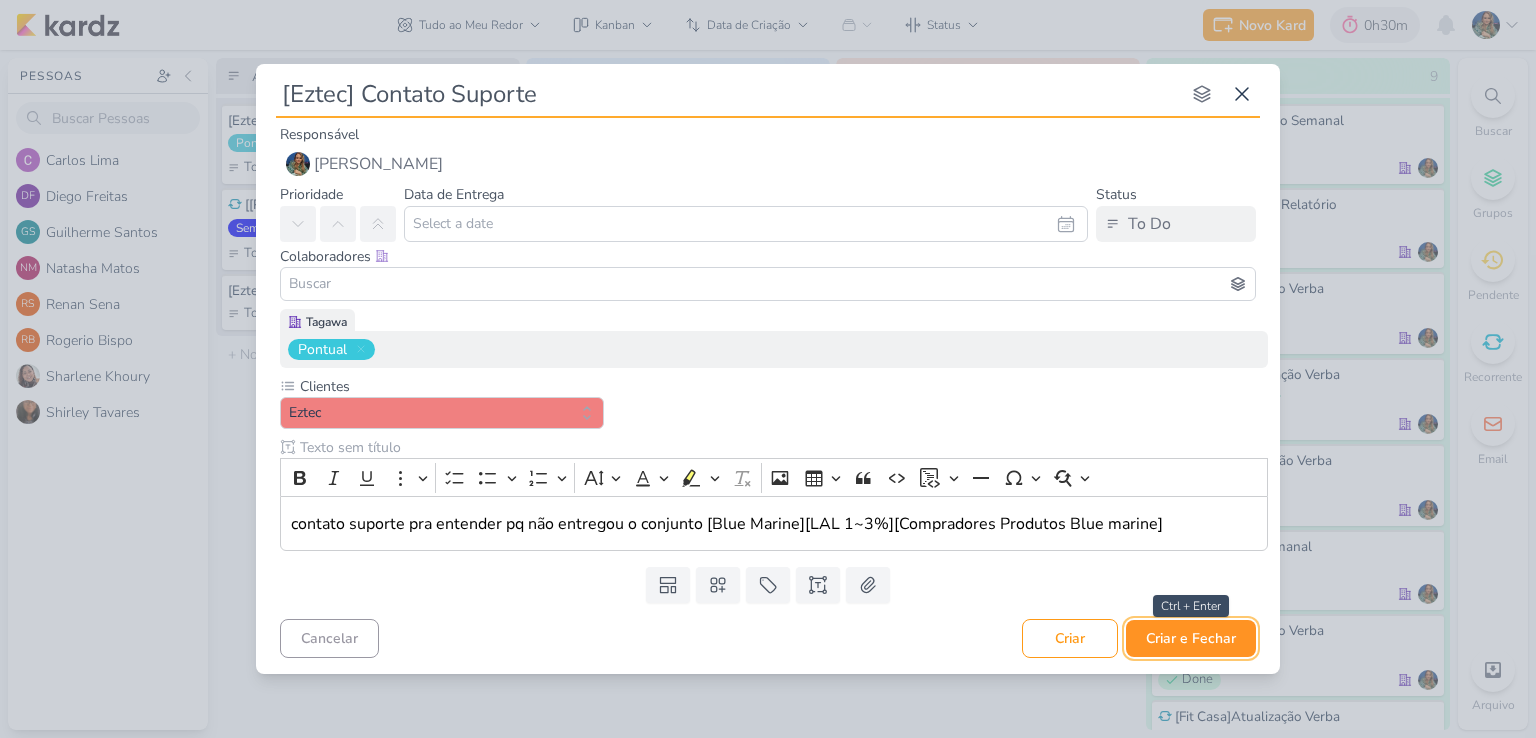 click on "Criar e Fechar" at bounding box center (1191, 638) 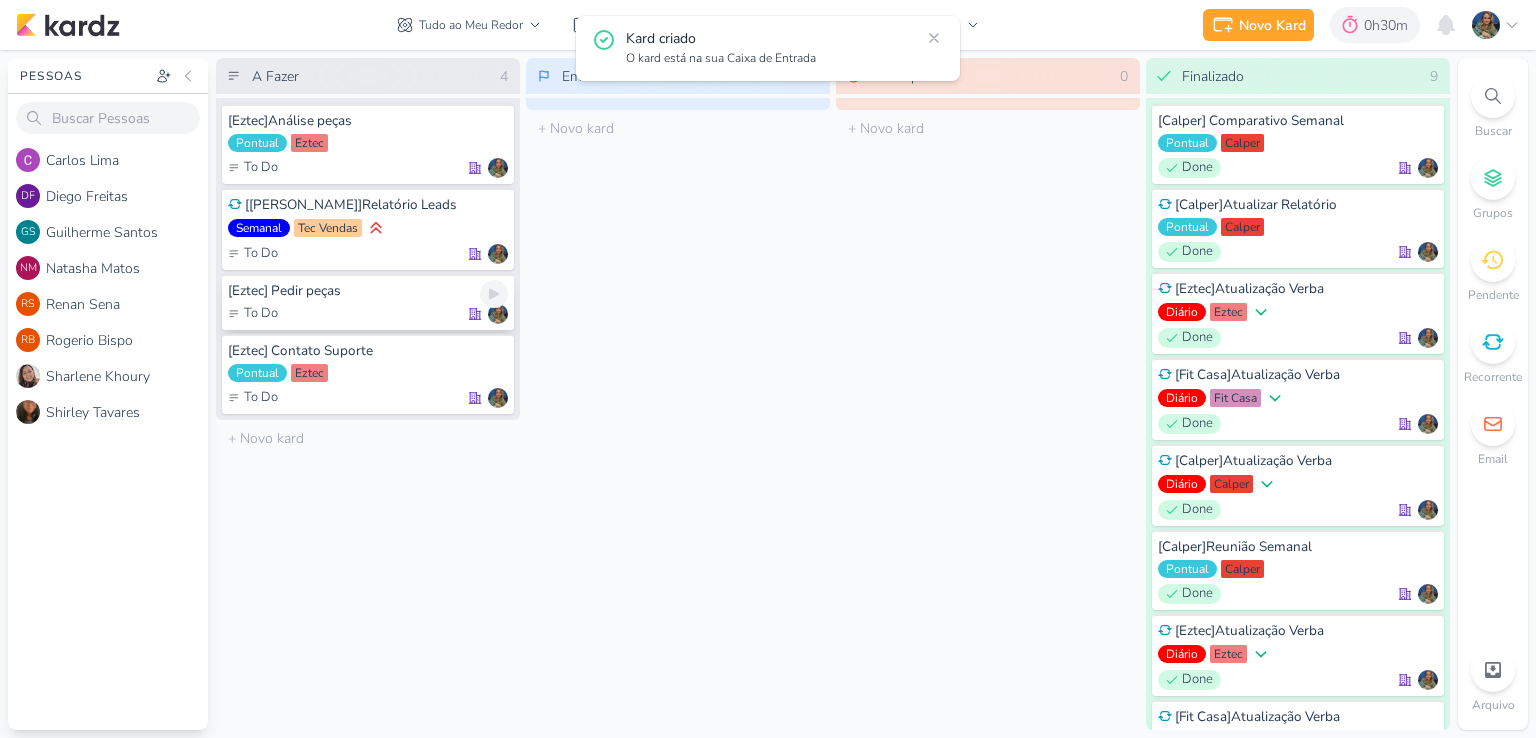 click on "[Eztec] Pedir peças
To Do" at bounding box center [368, 302] 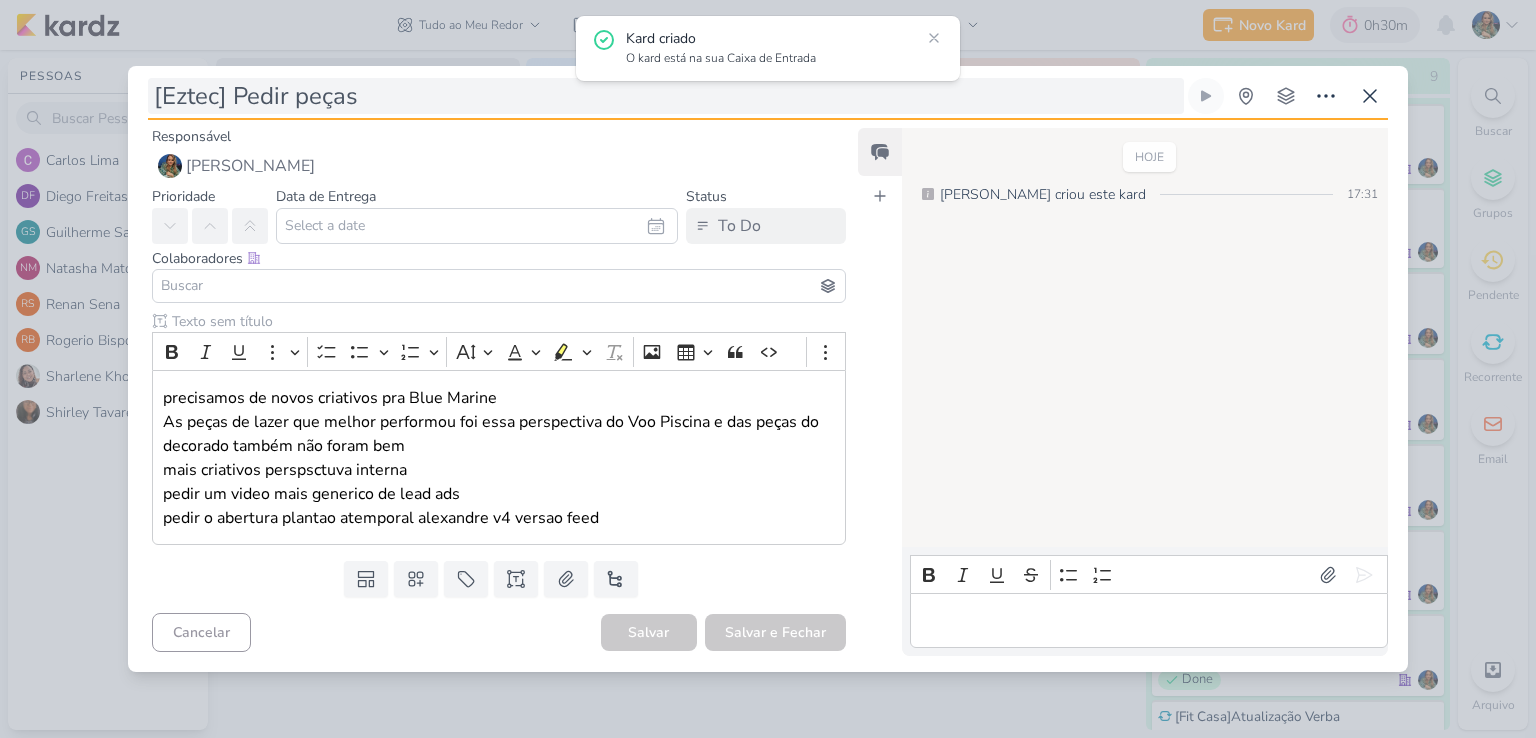 click on "[Eztec] Pedir peças" at bounding box center (666, 96) 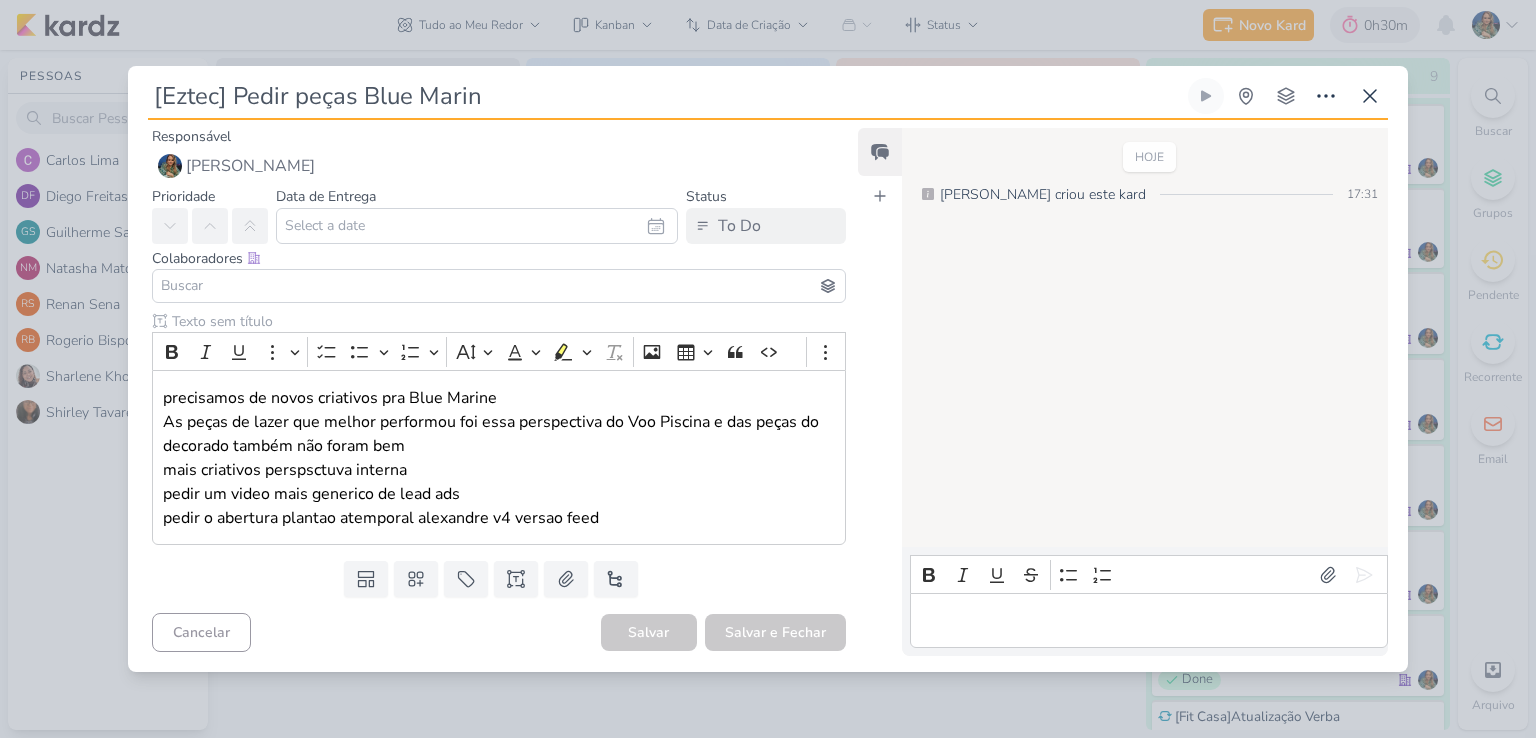 type on "[Eztec] Pedir peças Blue Marine" 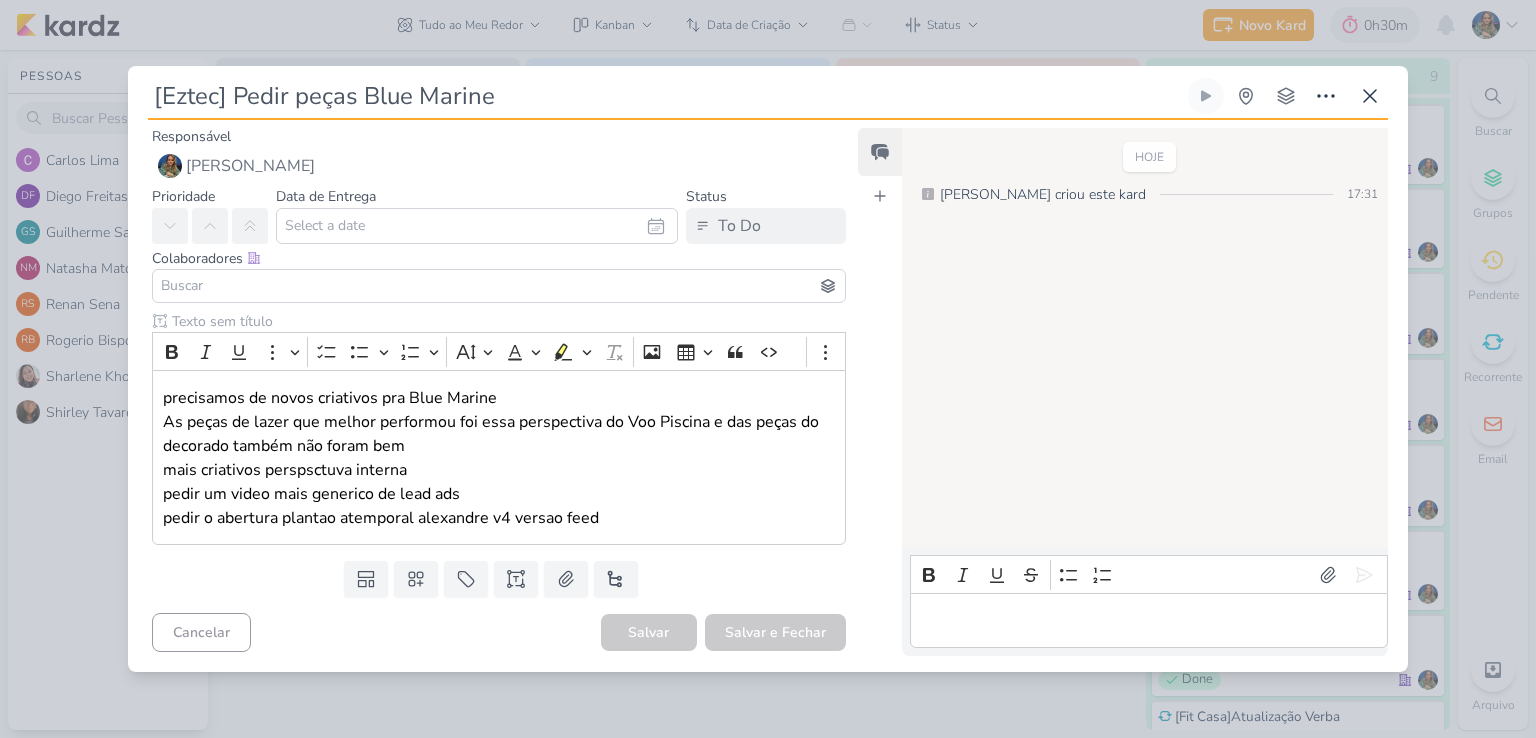 type 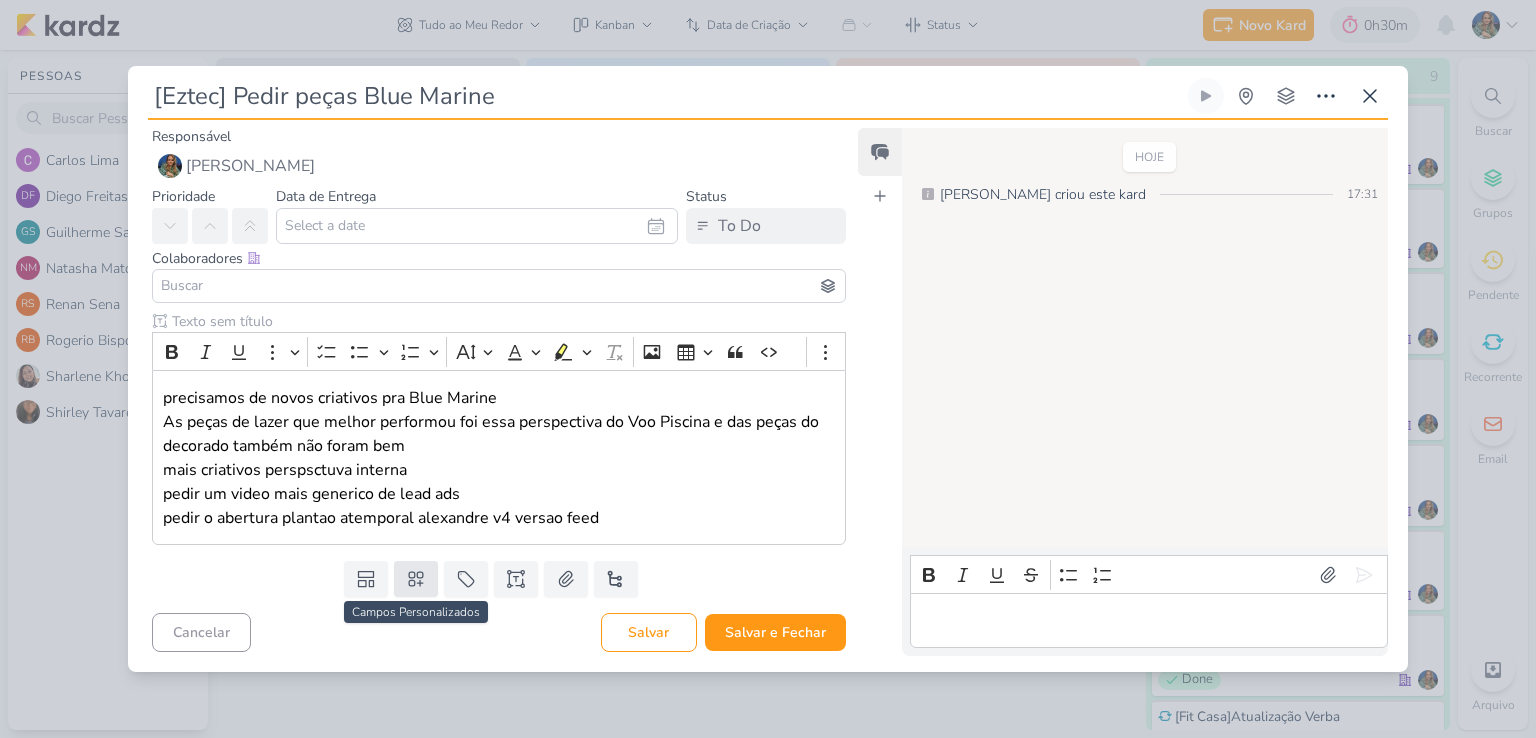 type on "[Eztec] Pedir peças Blue Marine" 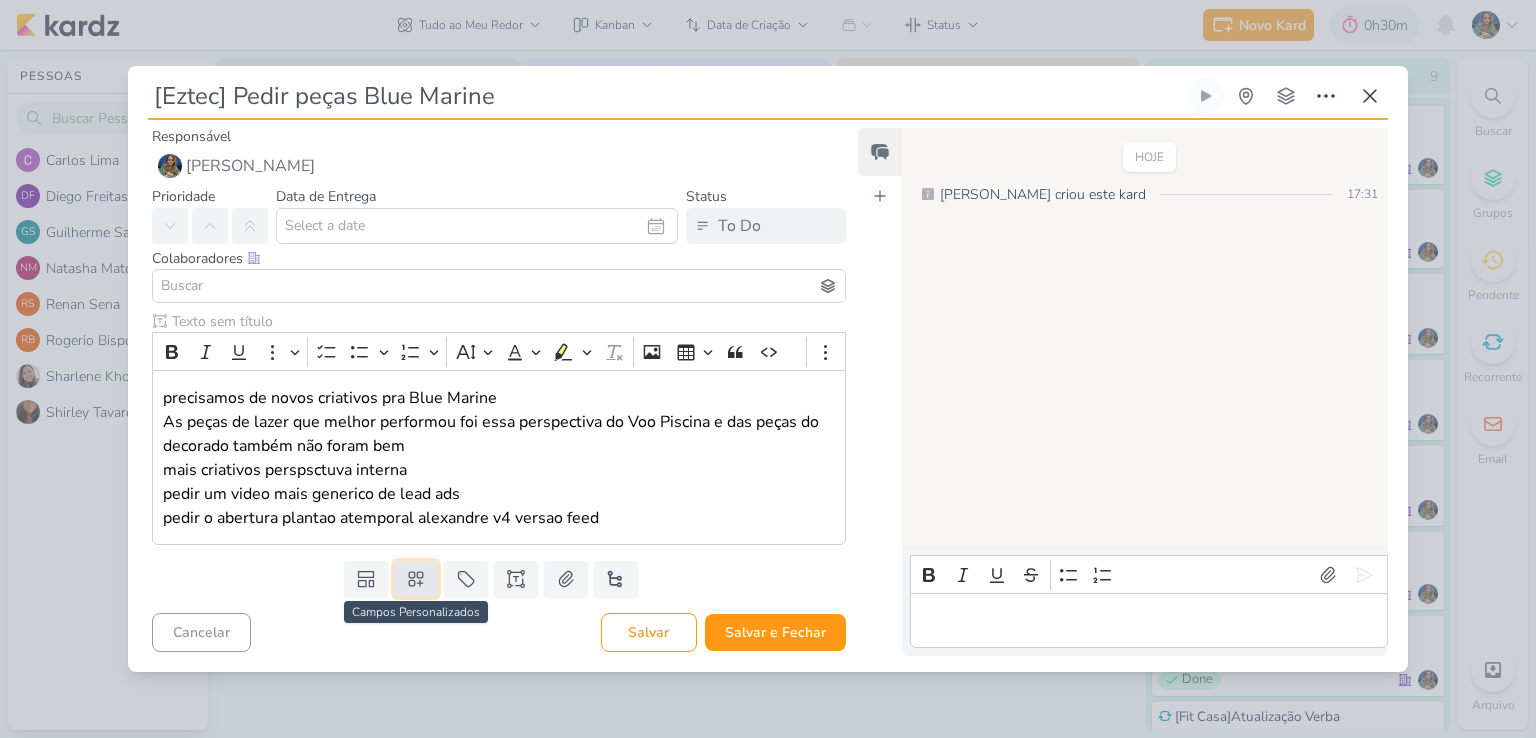 click 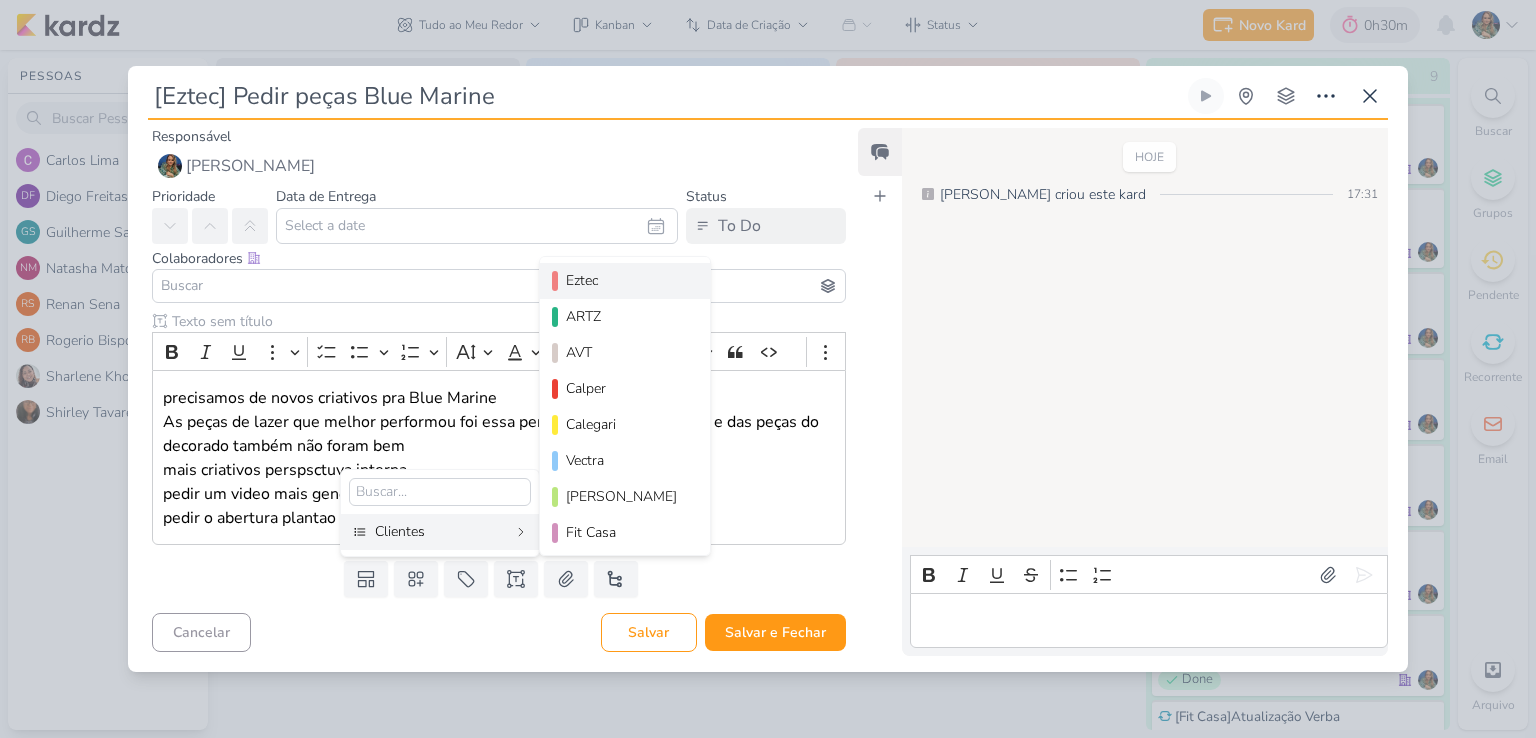 click on "Eztec" at bounding box center [626, 280] 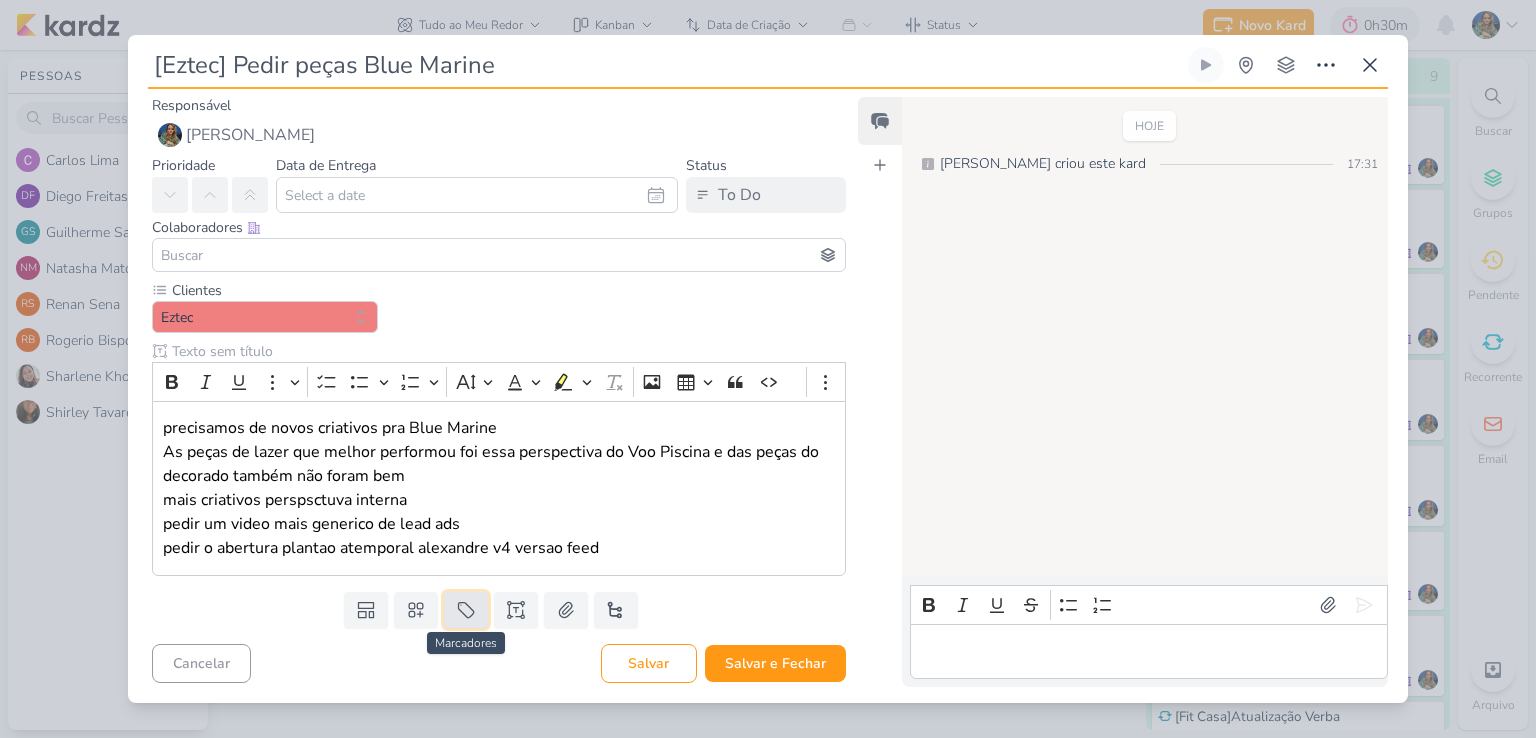 click at bounding box center (466, 610) 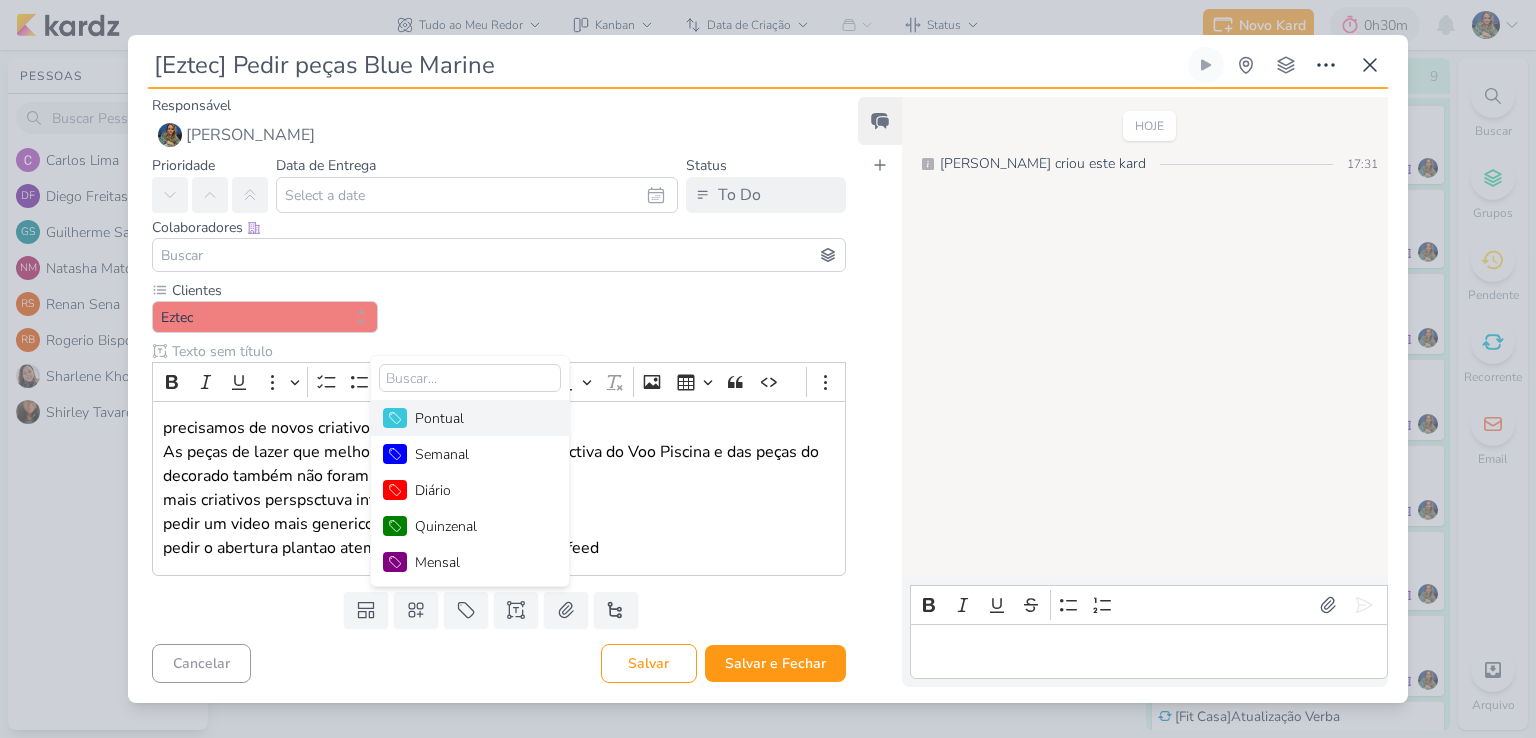 click on "Pontual" at bounding box center (480, 418) 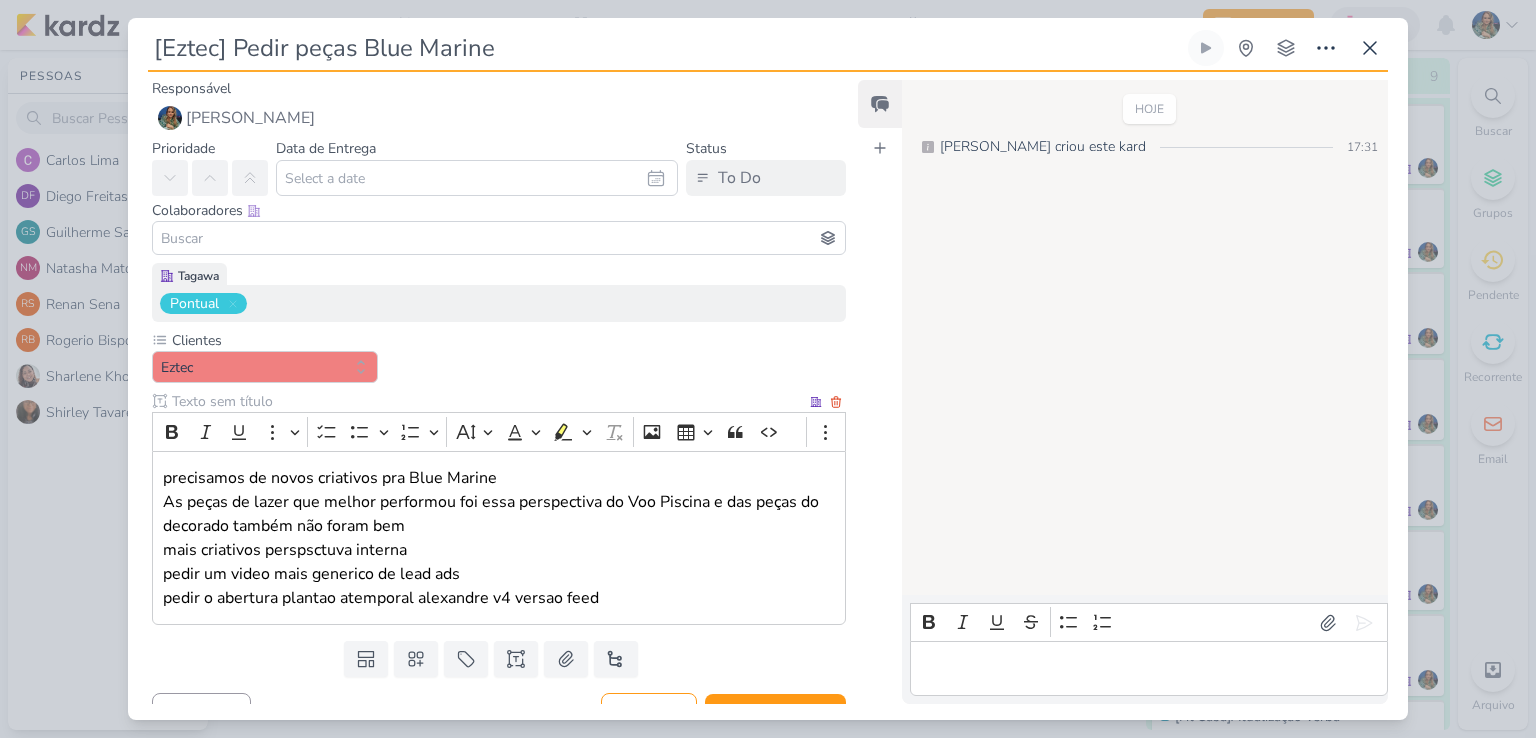 scroll, scrollTop: 31, scrollLeft: 0, axis: vertical 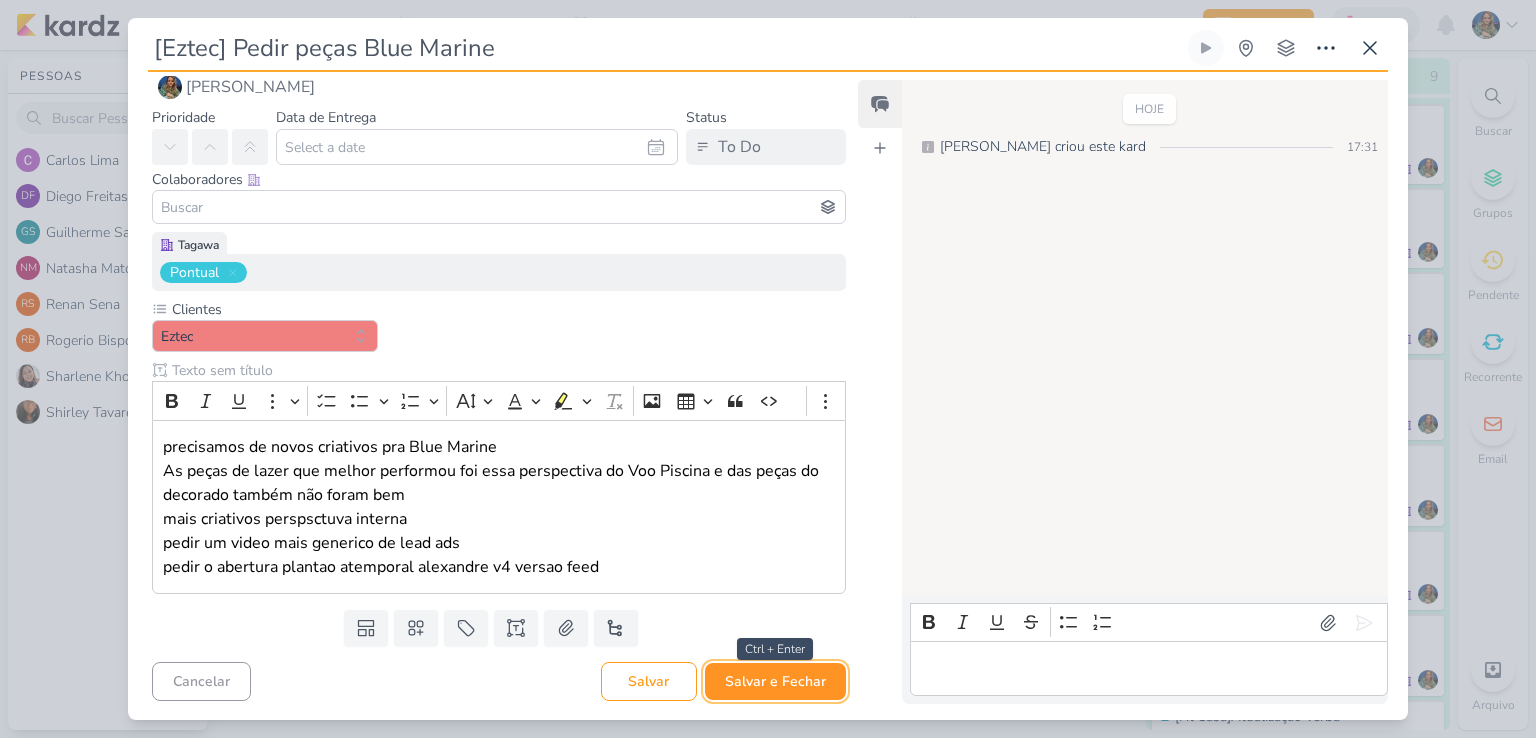 click on "Salvar e Fechar" at bounding box center (775, 681) 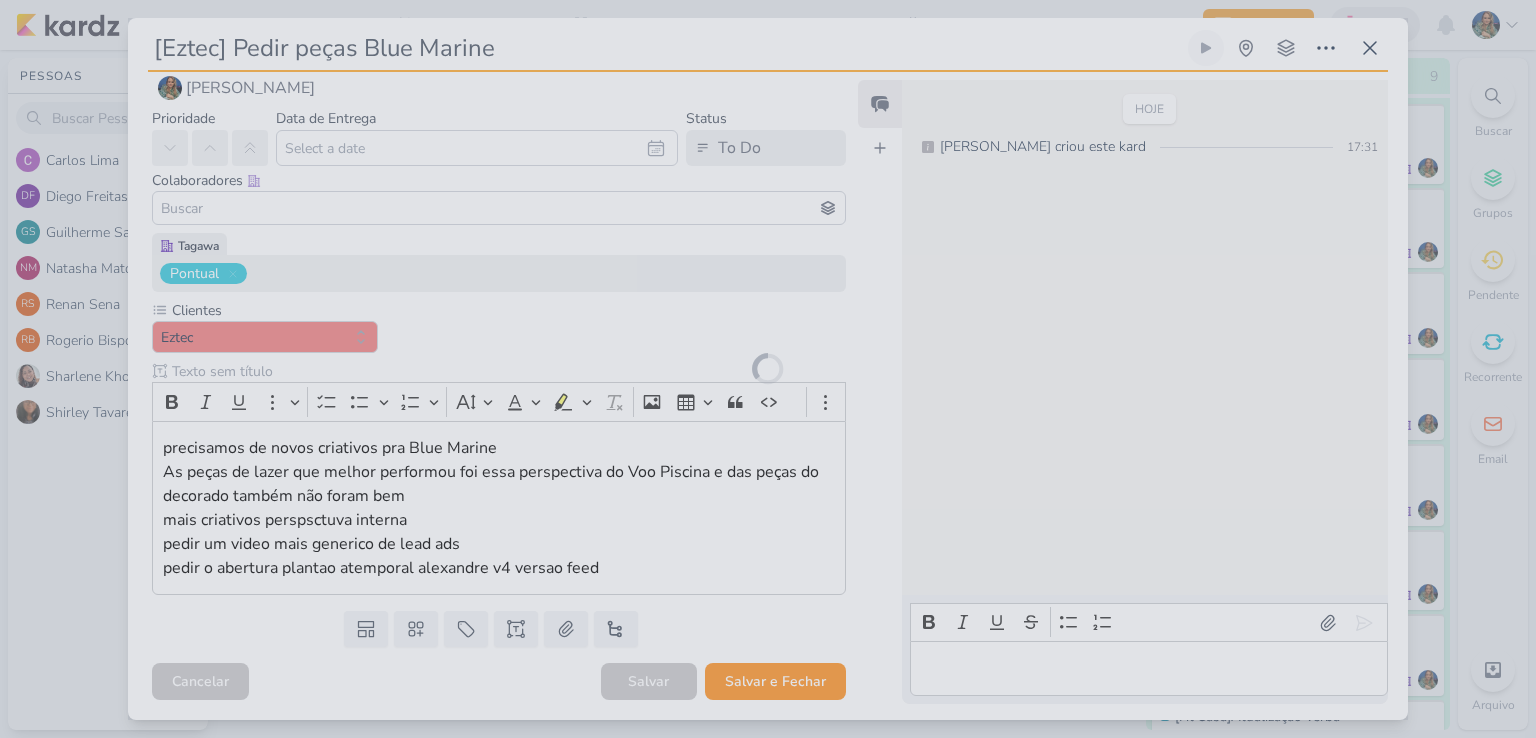 scroll, scrollTop: 29, scrollLeft: 0, axis: vertical 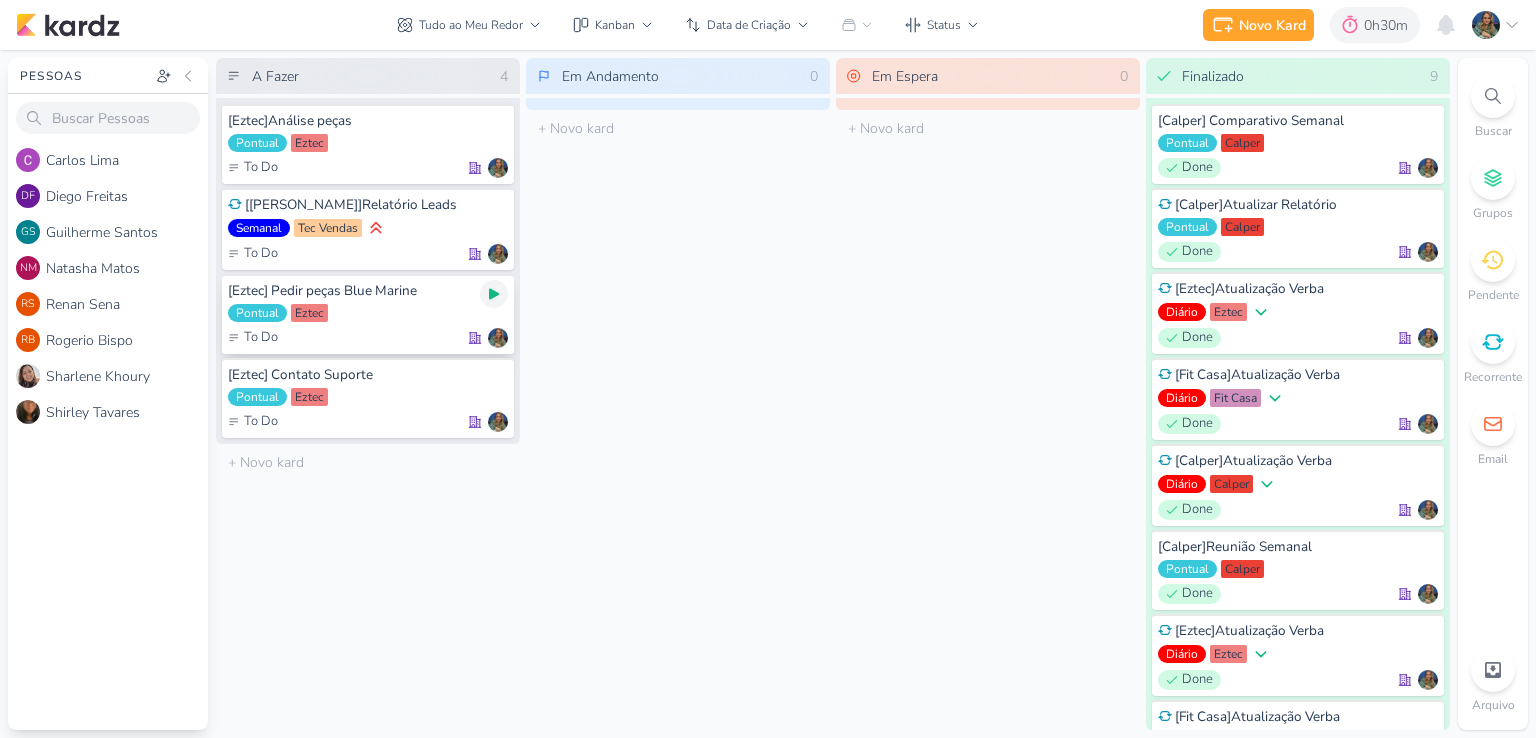 click 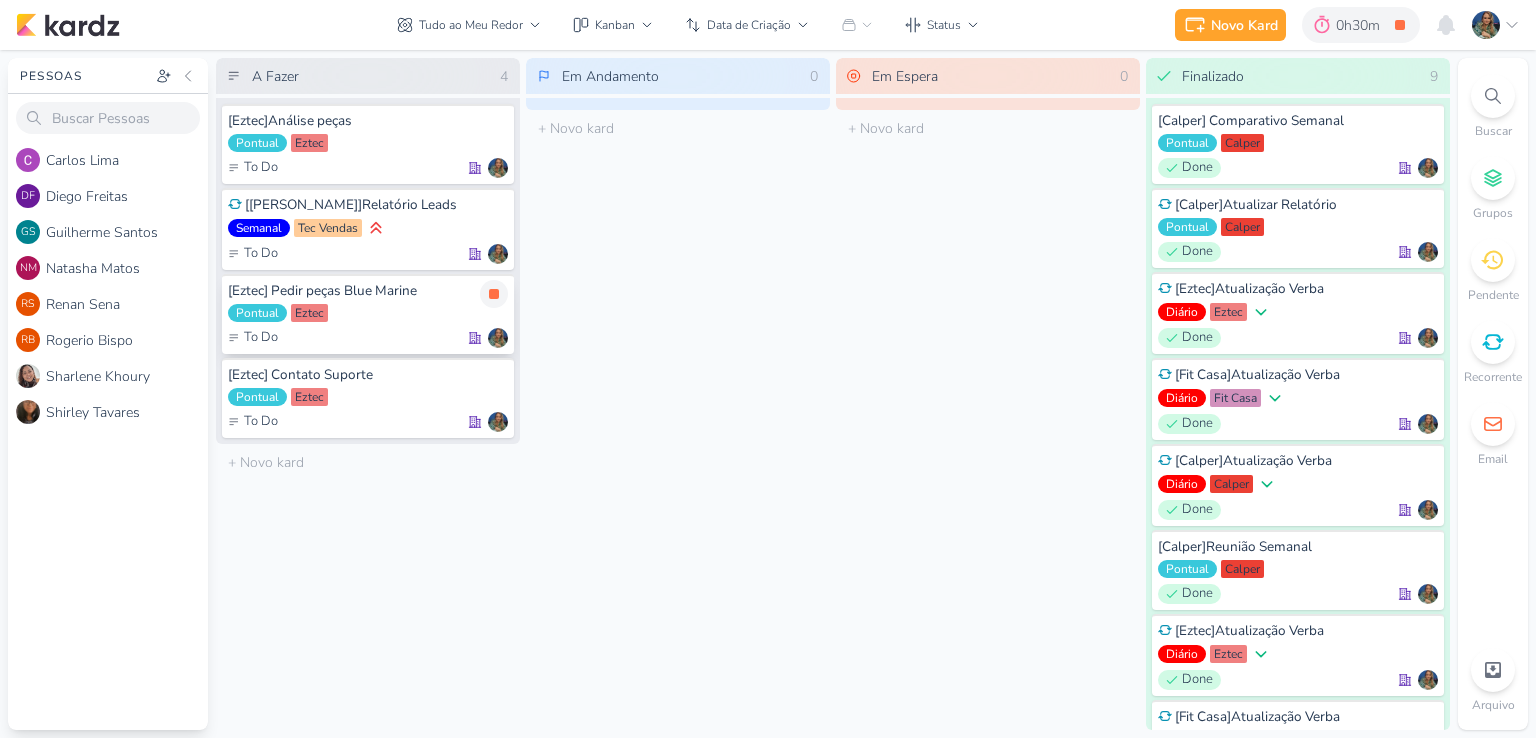 click on "[Eztec] Pedir peças Blue Marine" at bounding box center (368, 291) 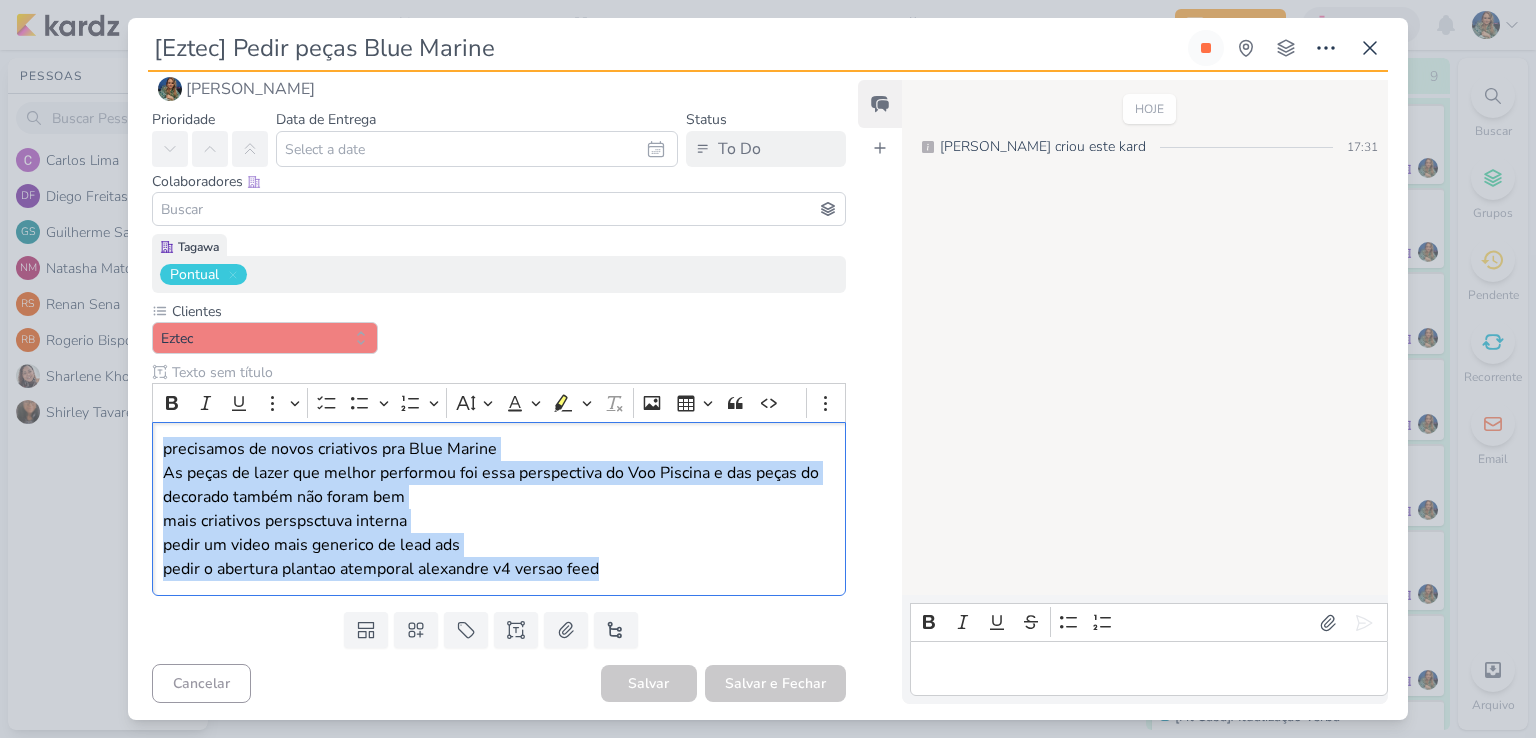 drag, startPoint x: 606, startPoint y: 572, endPoint x: 140, endPoint y: 434, distance: 486.00412 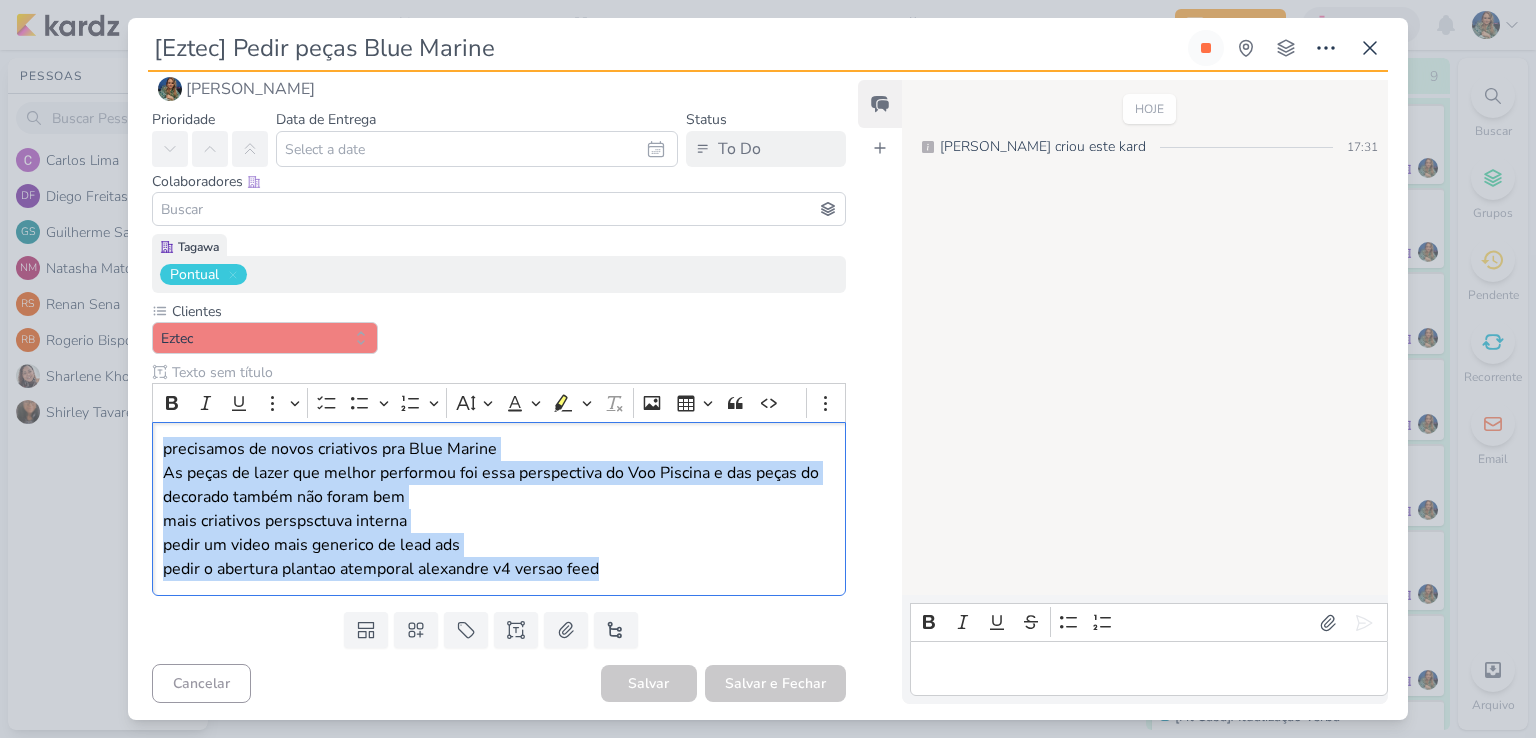 click on "Tagawa
Pontual
Clientes
Eztec" at bounding box center [491, 419] 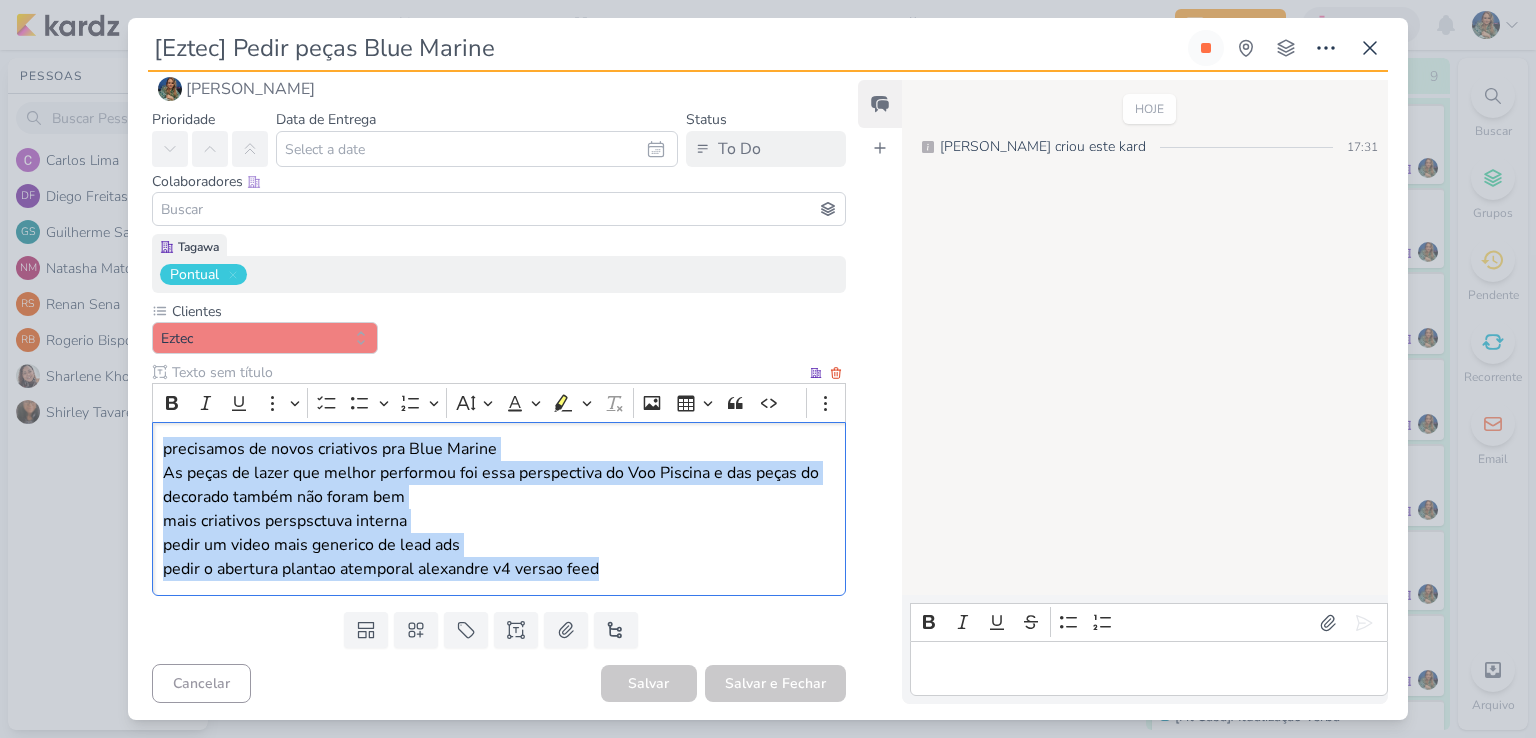 copy on "precisamos de novos criativos pra Blue Marine As peças de lazer que melhor performou foi essa perspectiva do Voo Piscina e das peças do decorado também não foram bem mais criativos perspsctuva interna pedir um video mais generico de lead ads  pedir o abertura plantao atemporal [PERSON_NAME] v4 versao feed" 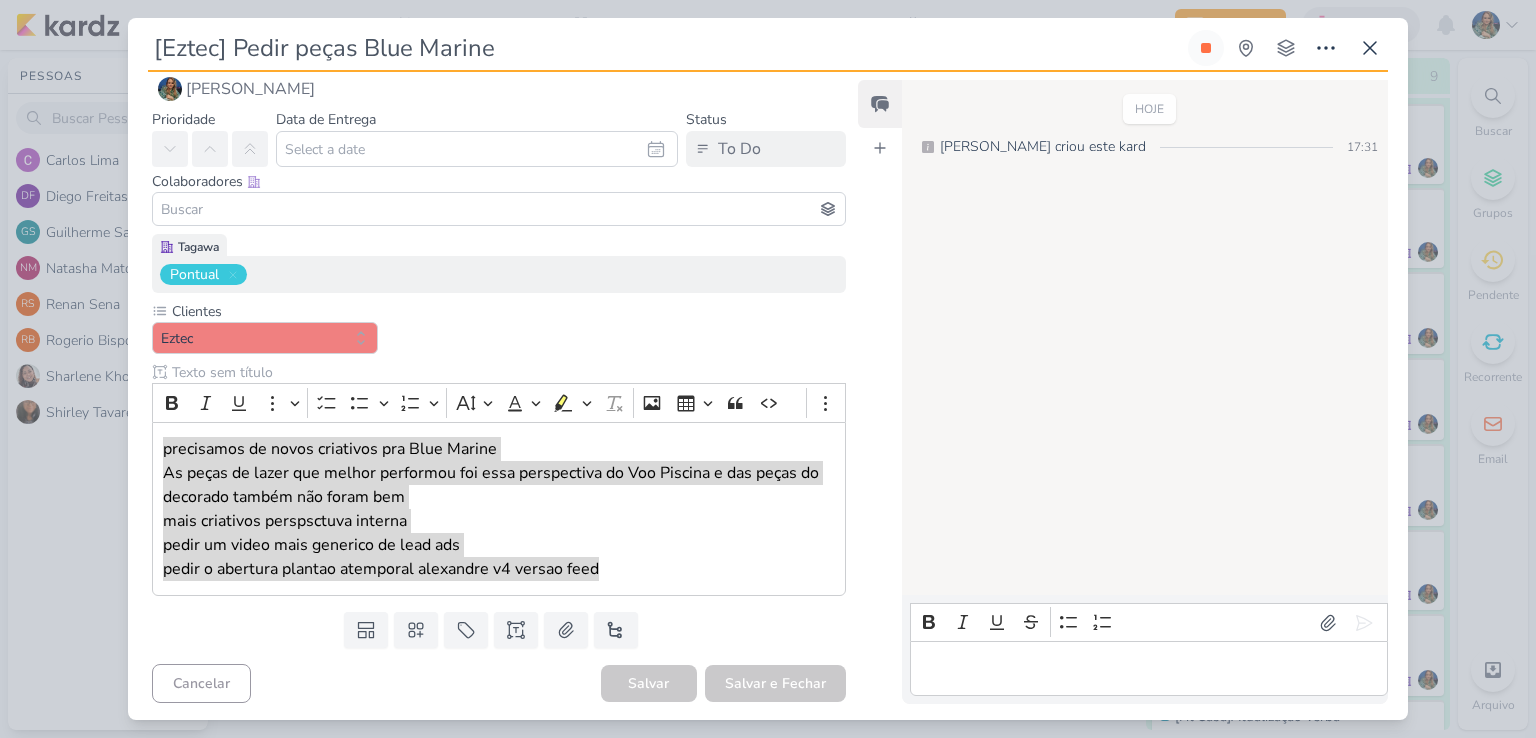 type 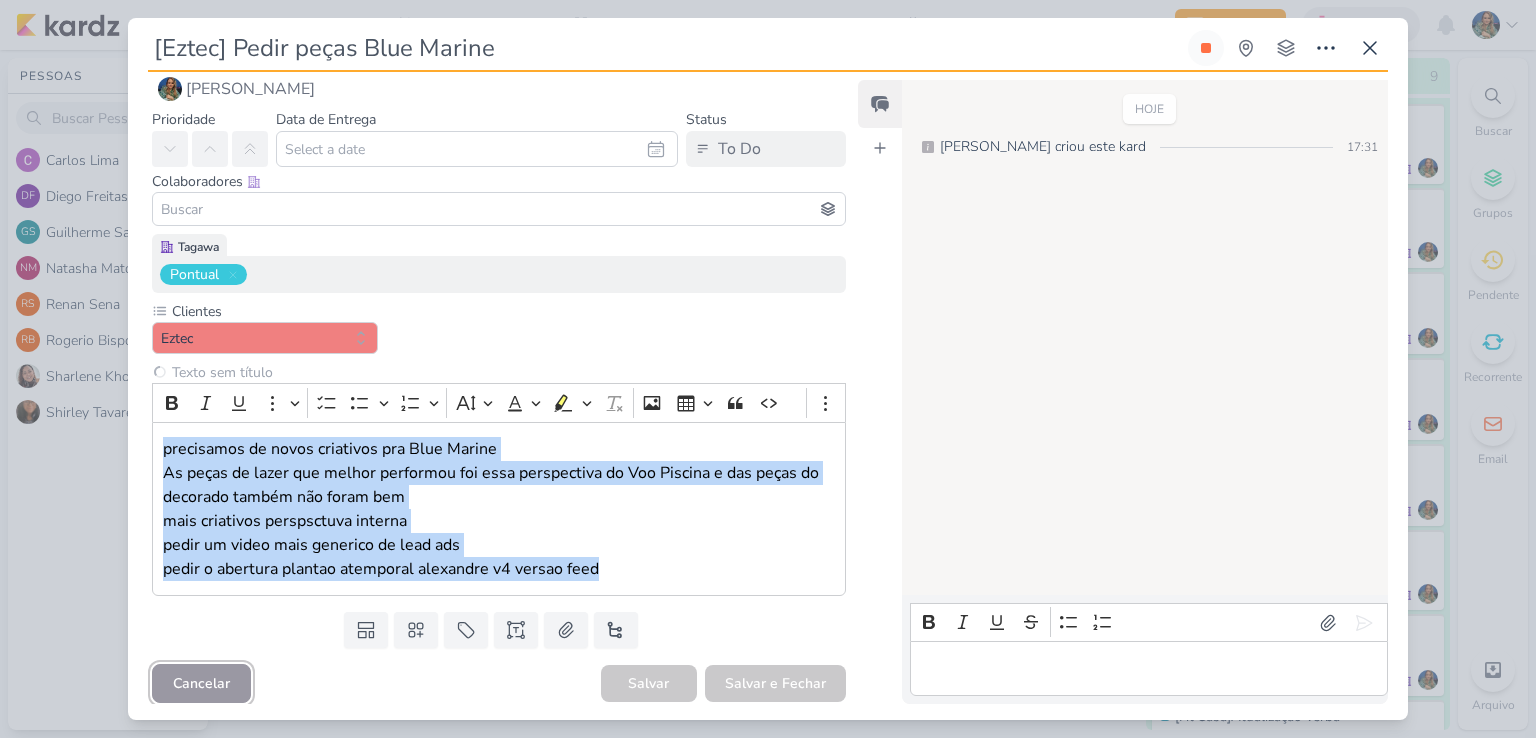 click on "Cancelar" at bounding box center [201, 683] 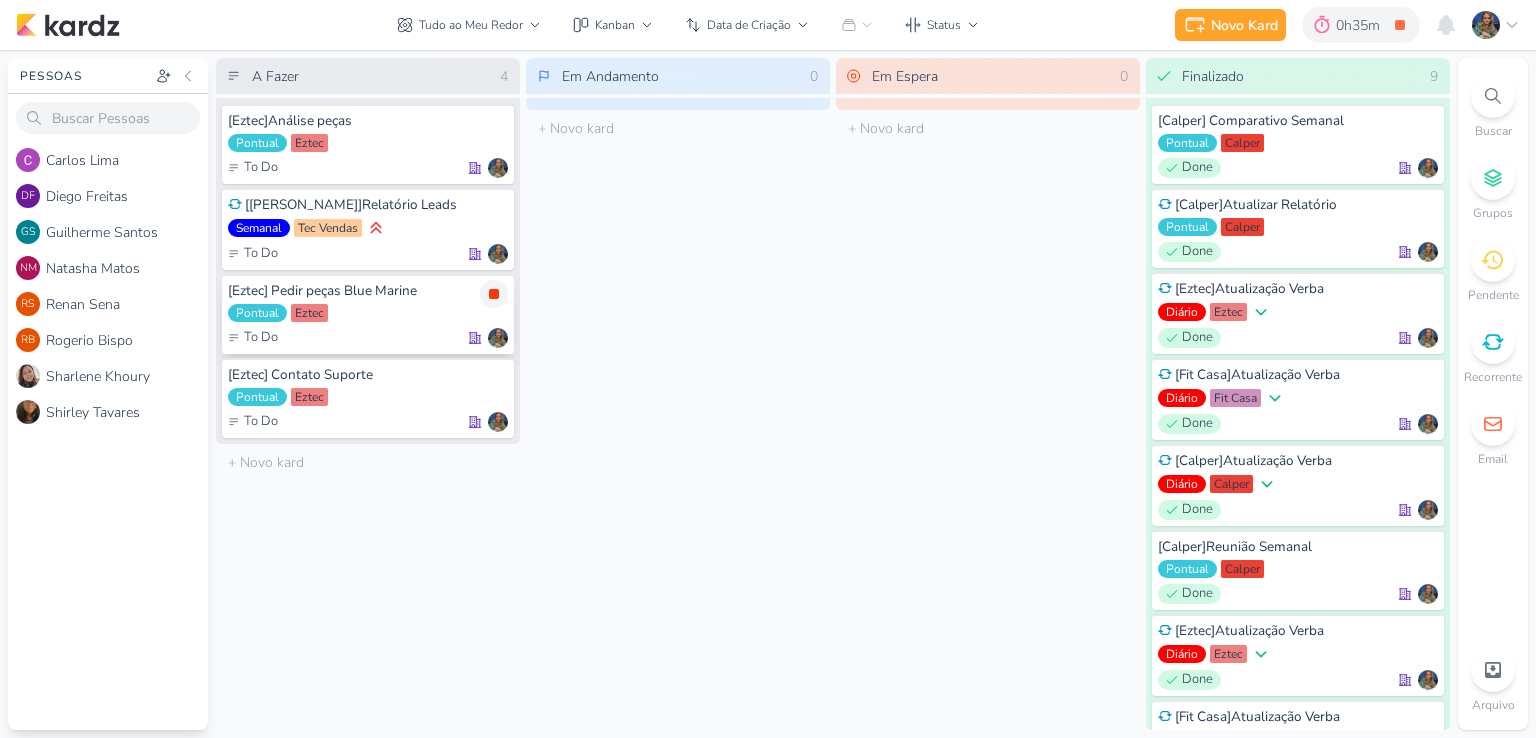 click 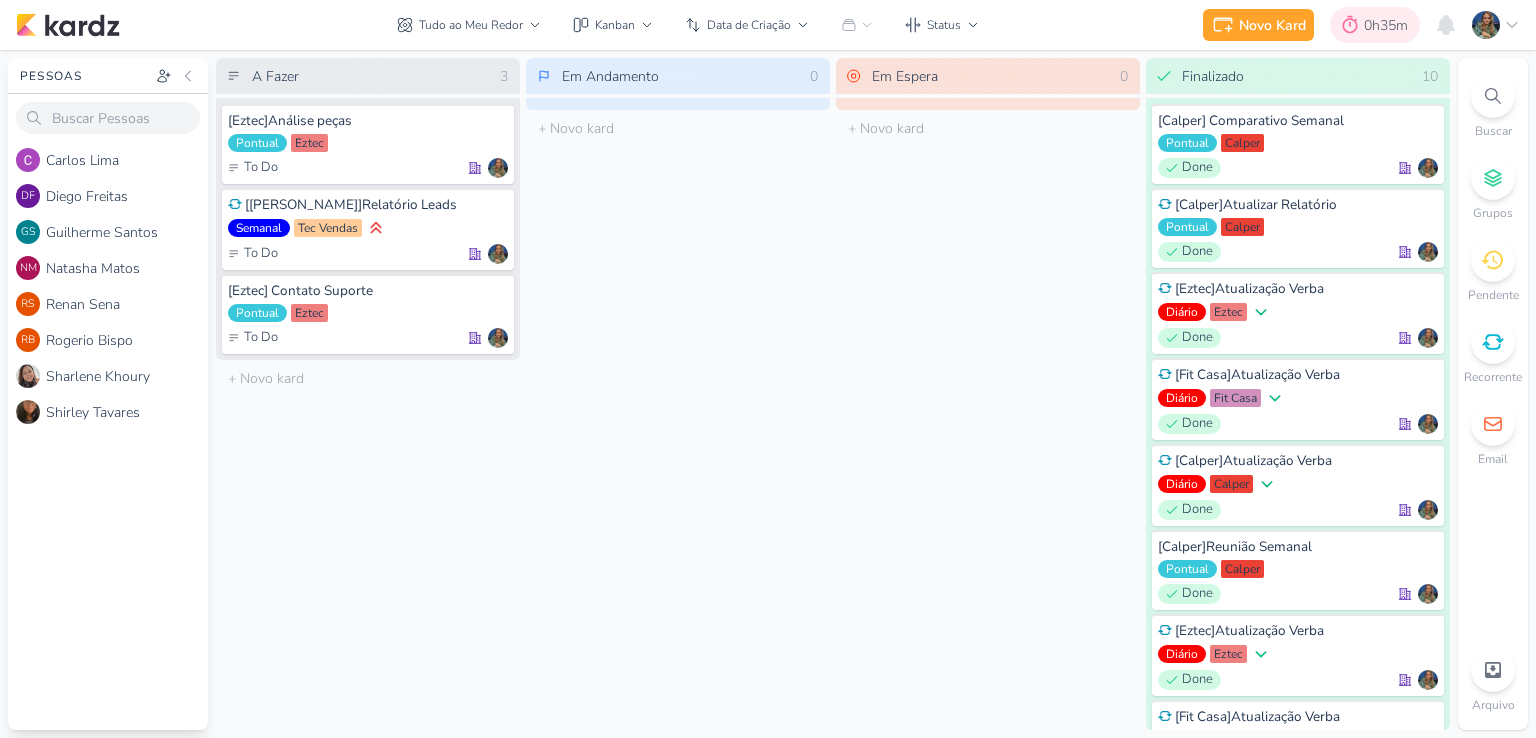 click on "0h35m" at bounding box center [1389, 25] 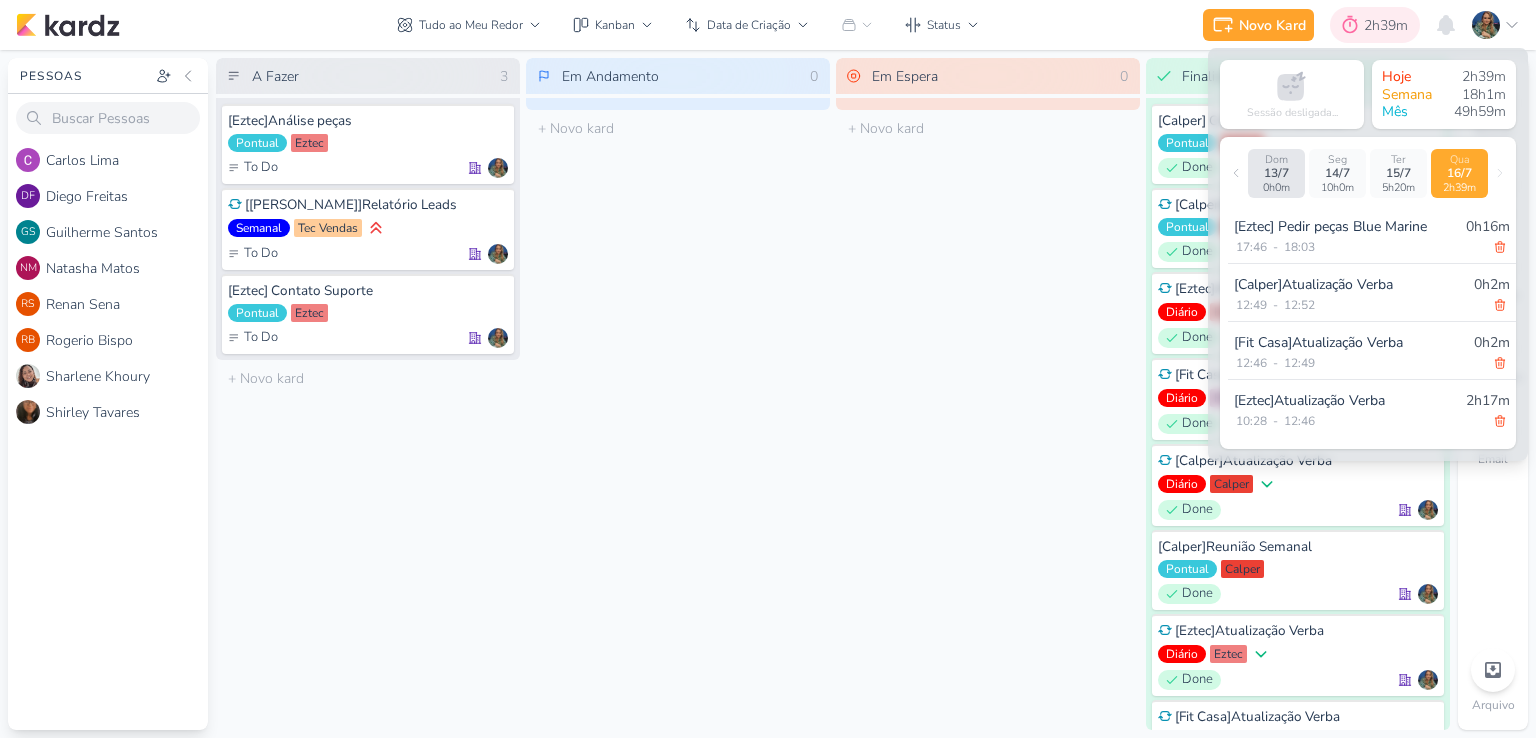 click on "2h39m" at bounding box center (1389, 25) 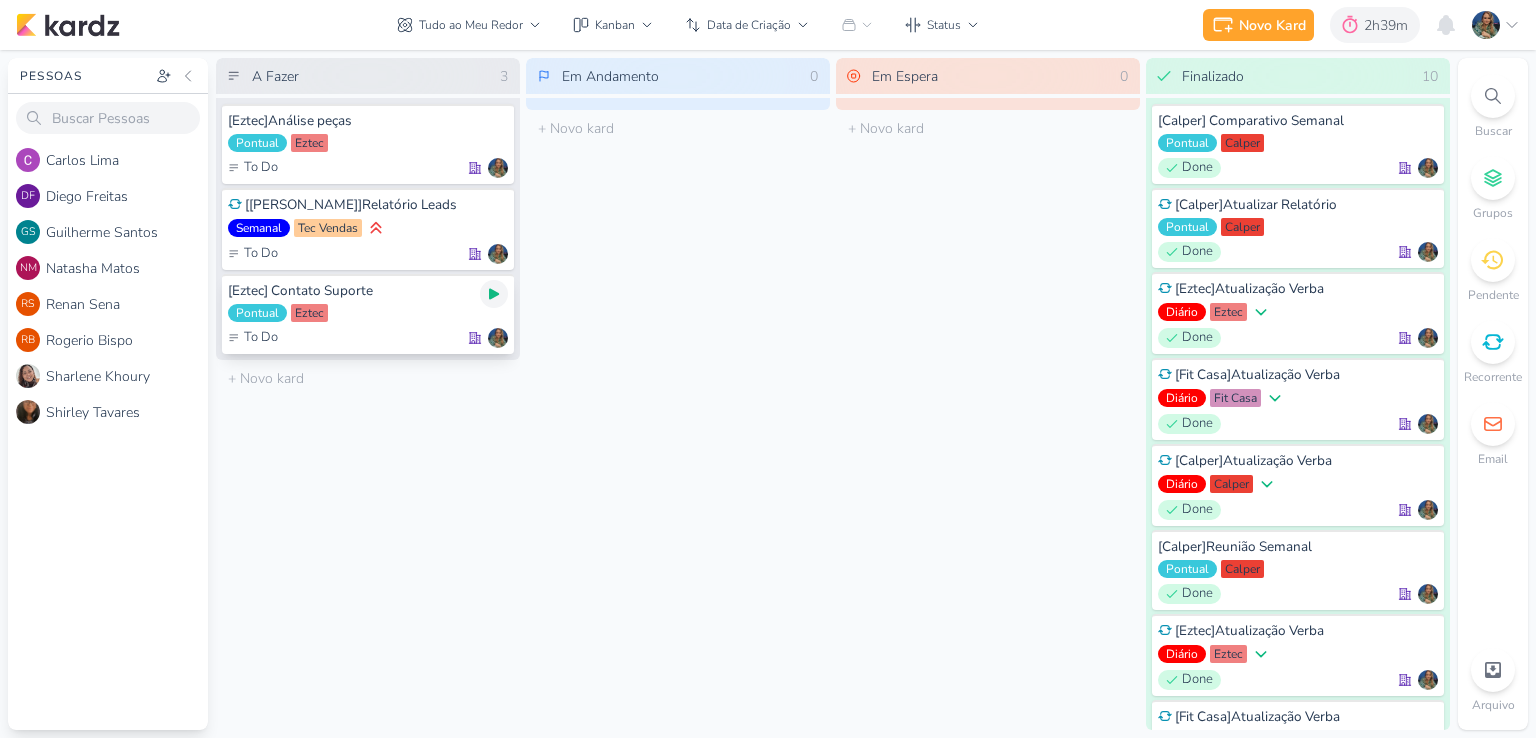 click 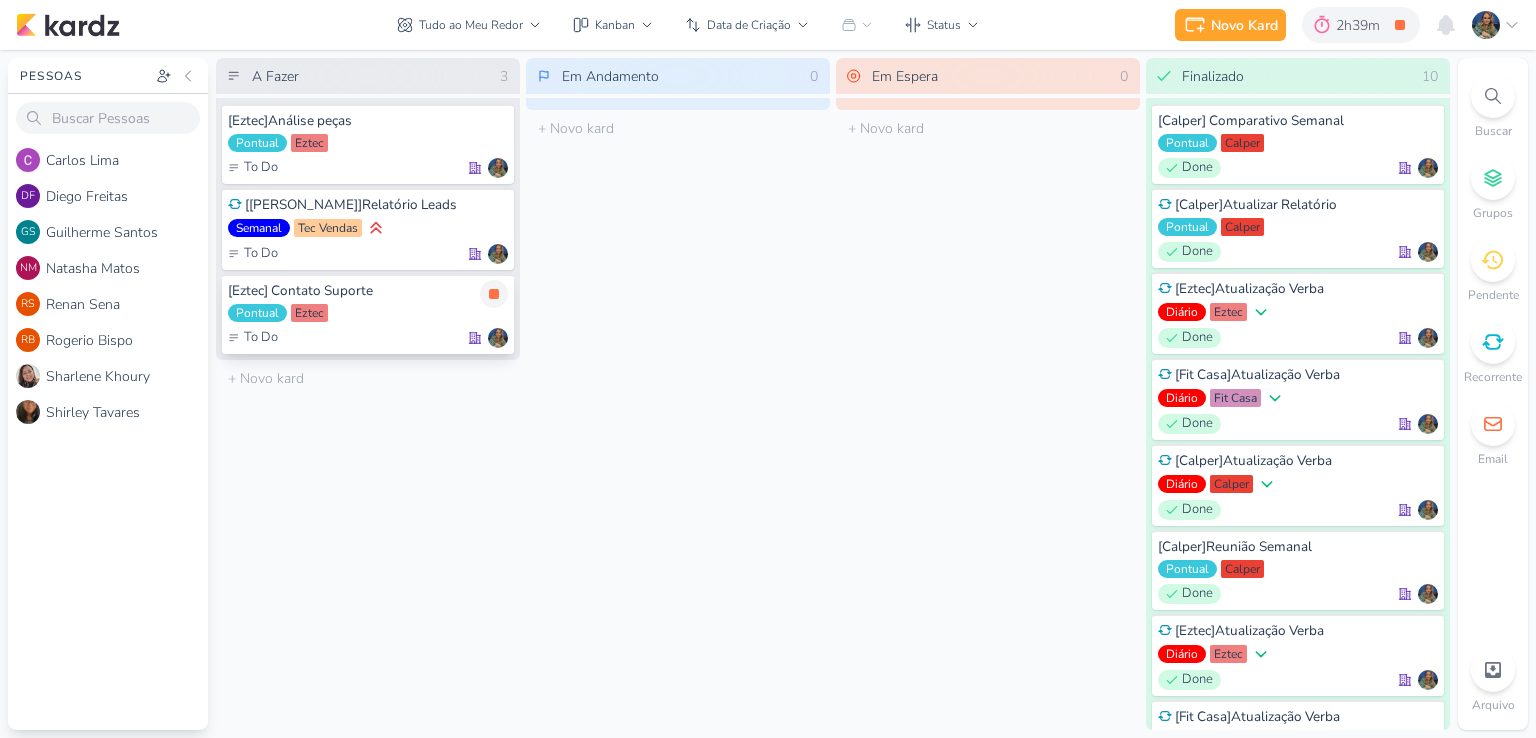 click on "[Eztec] Contato Suporte
Pontual
Eztec
To Do" at bounding box center [368, 314] 